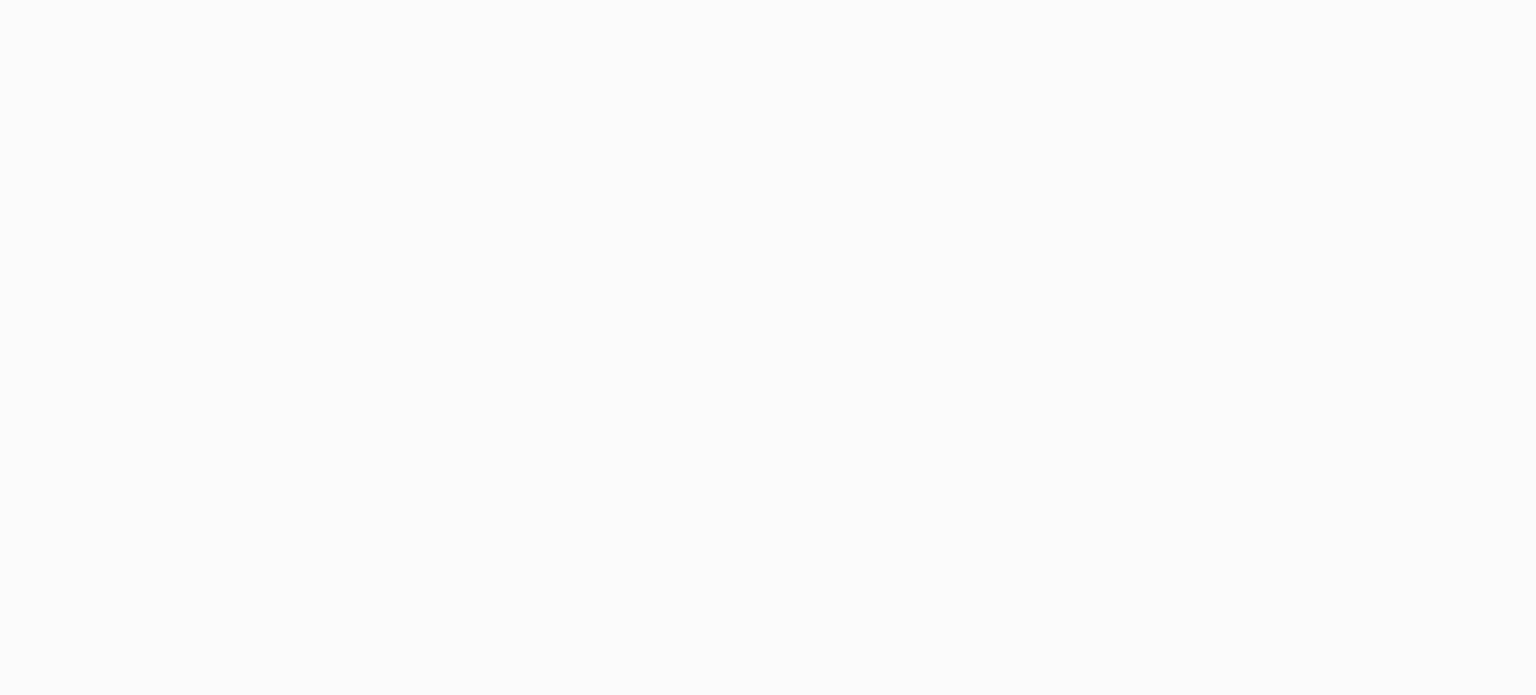 scroll, scrollTop: 0, scrollLeft: 0, axis: both 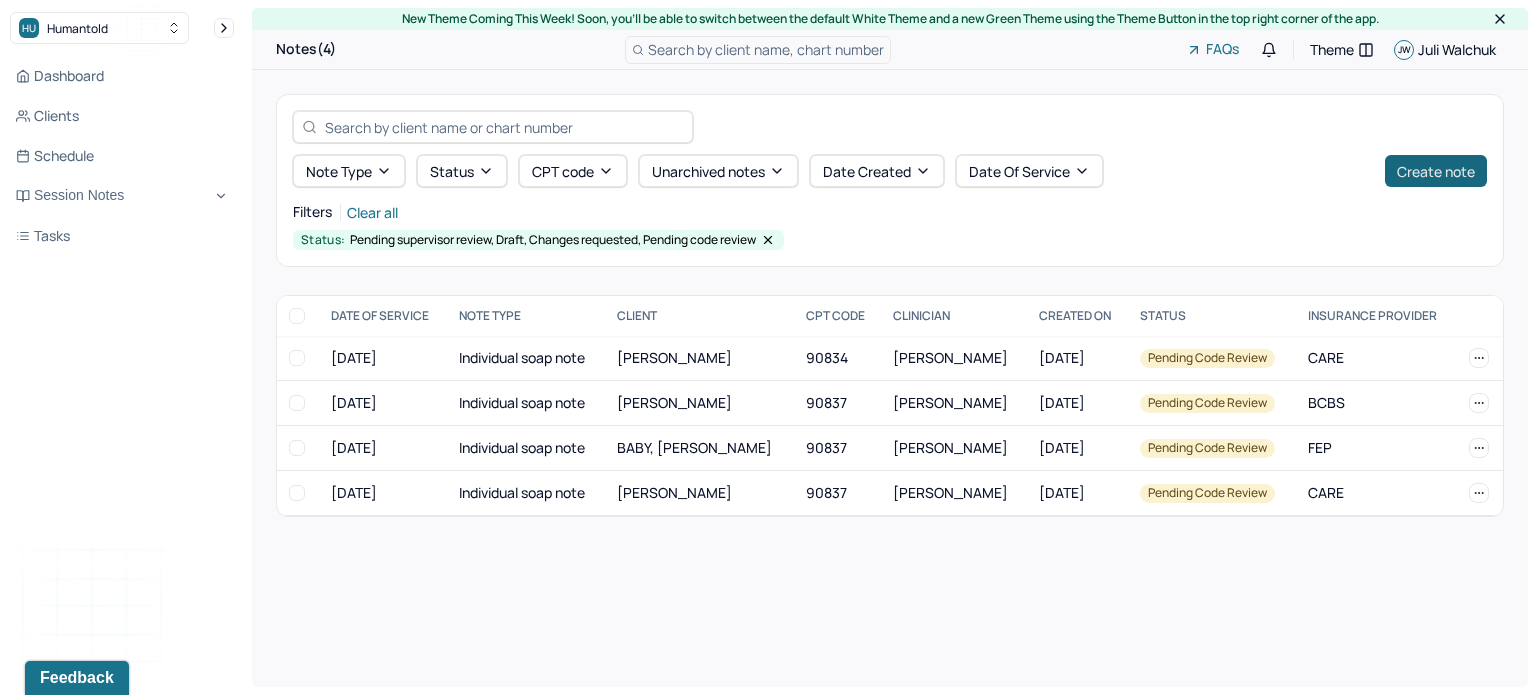 click on "Create note" at bounding box center (1436, 171) 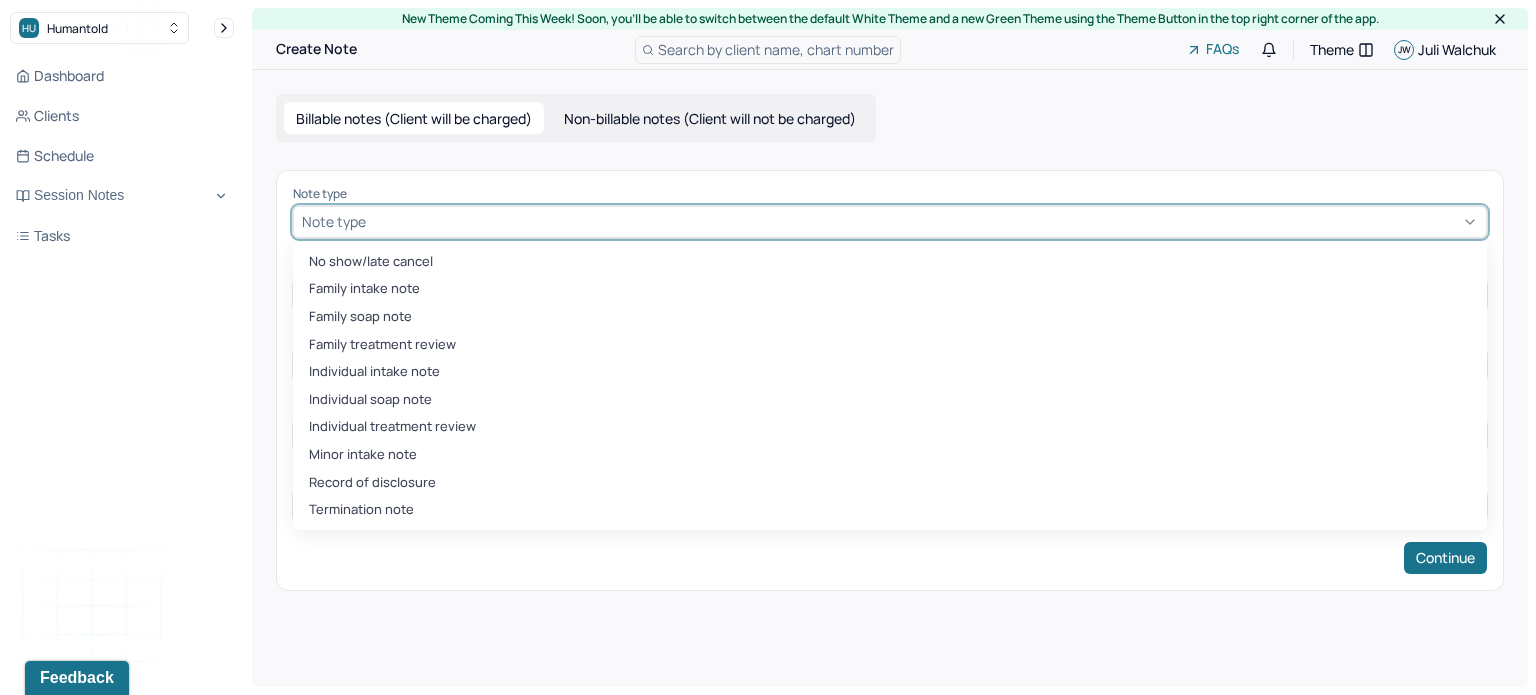 click at bounding box center [924, 221] 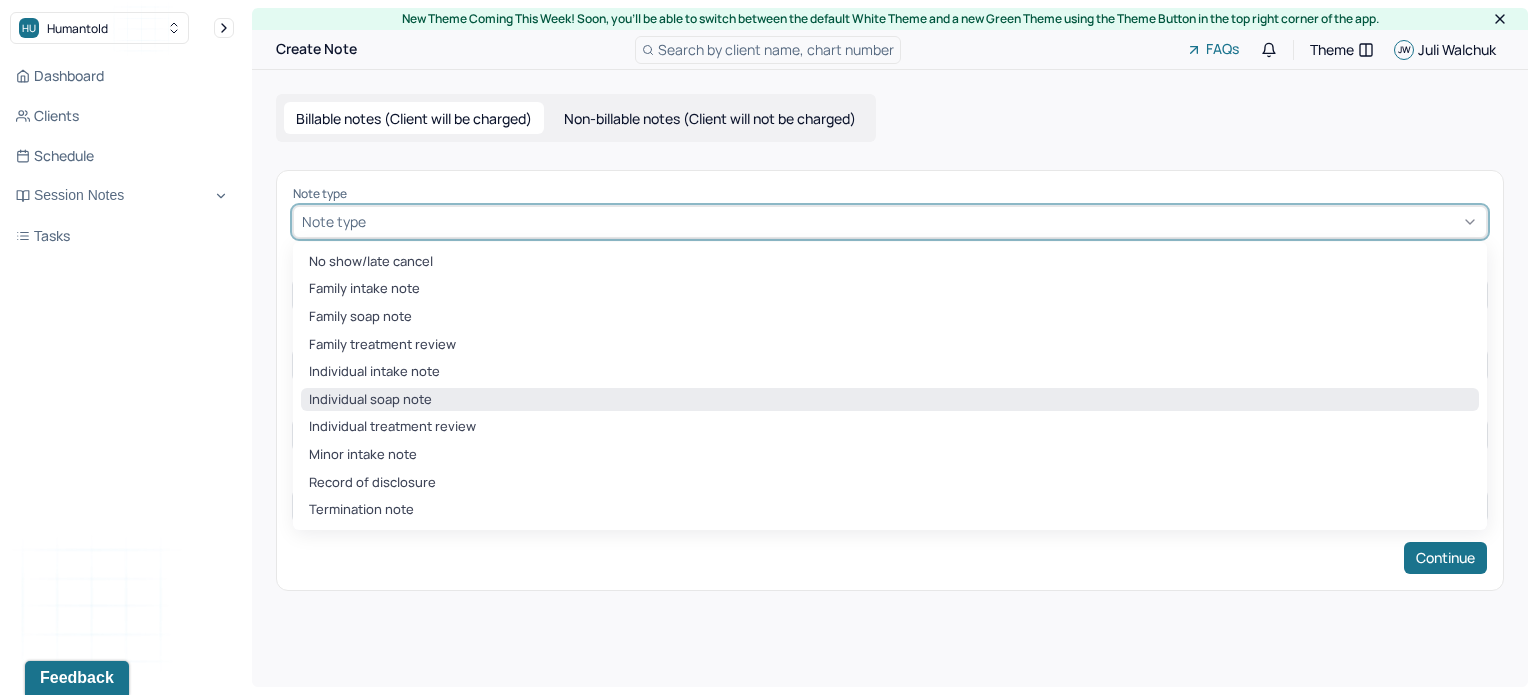 click on "Individual soap note" at bounding box center (890, 400) 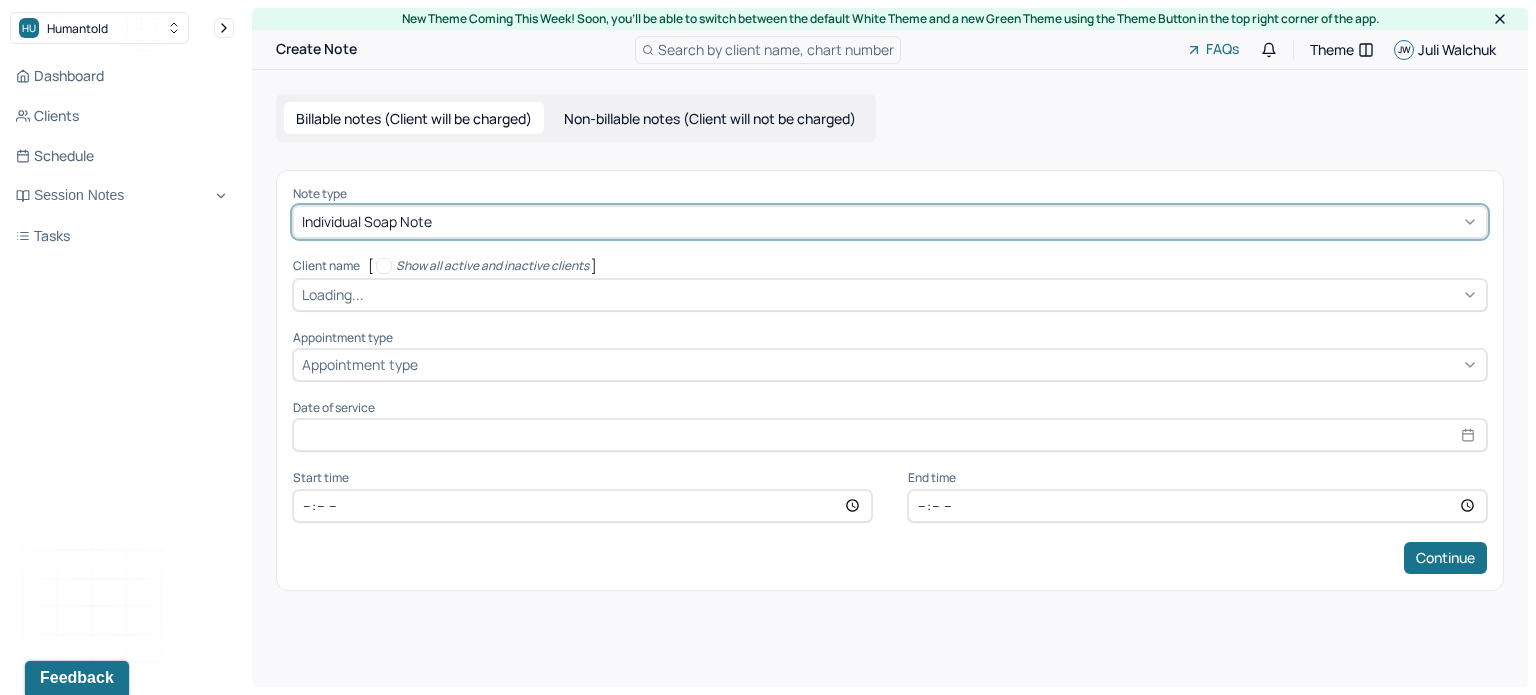 click on "Loading..." at bounding box center [890, 295] 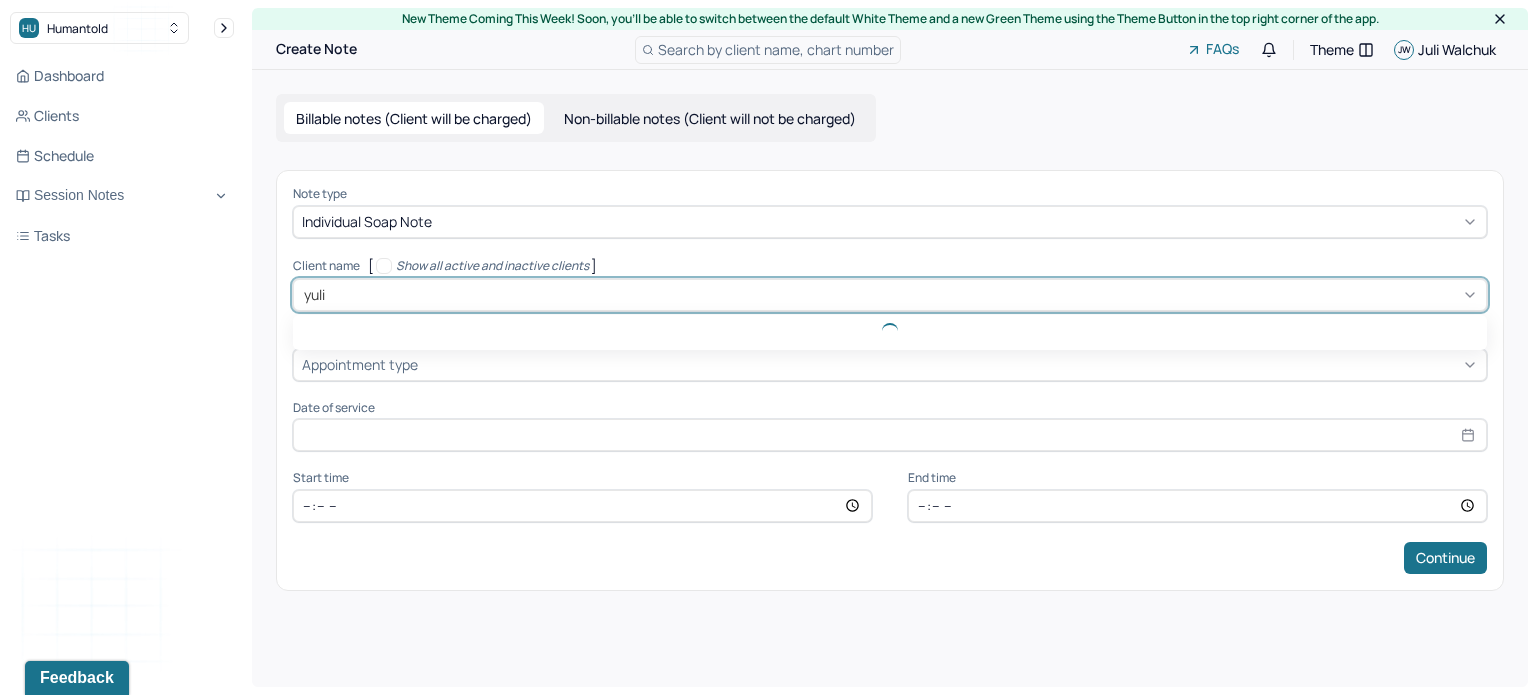 type on "yulia" 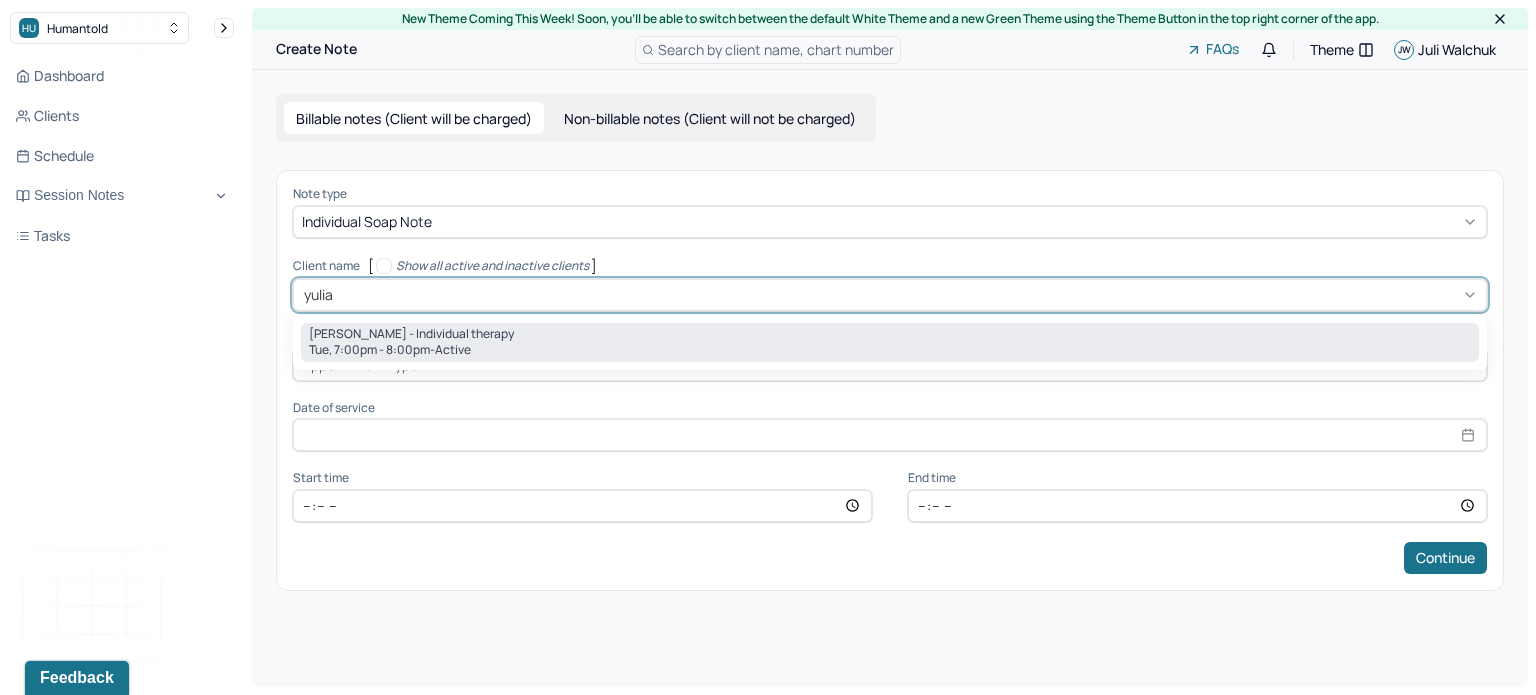 click on "[PERSON_NAME] - Individual therapy" at bounding box center (411, 334) 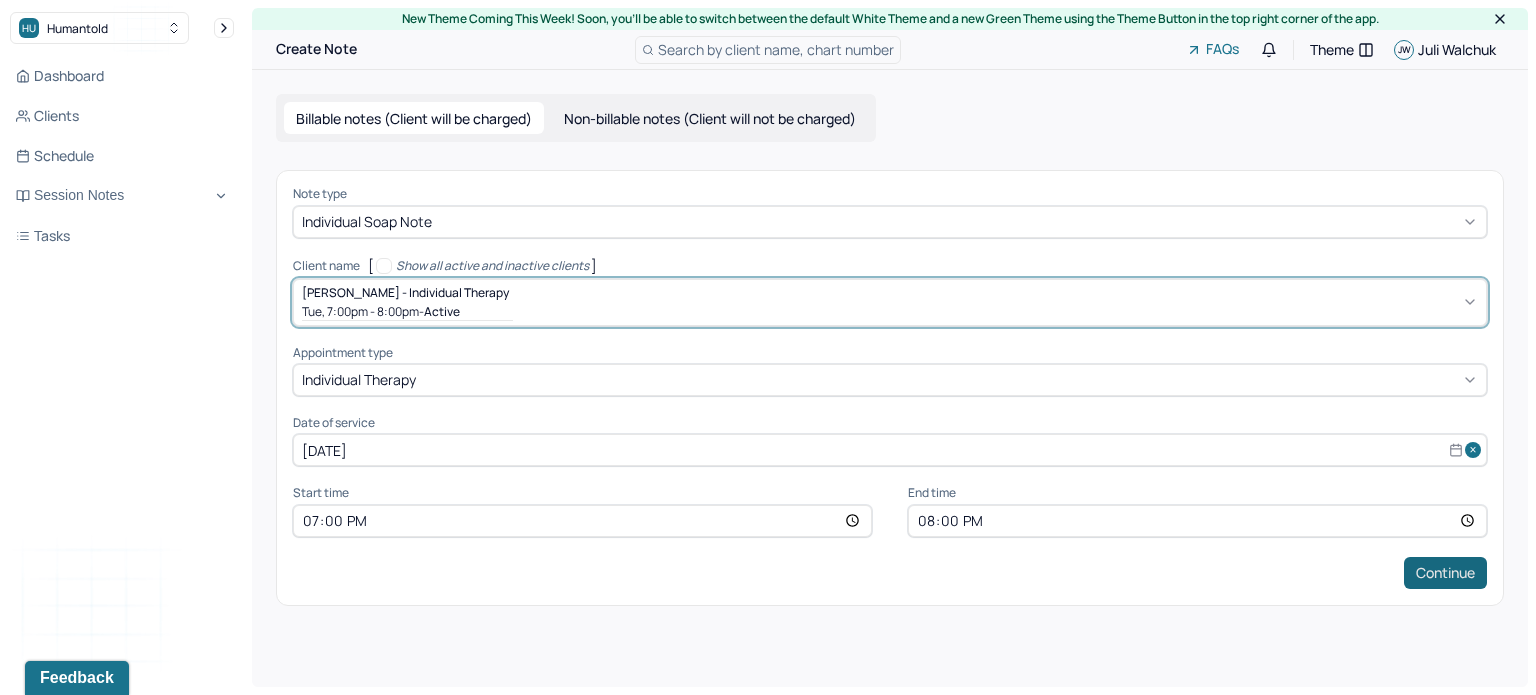 click on "Continue" at bounding box center (1445, 573) 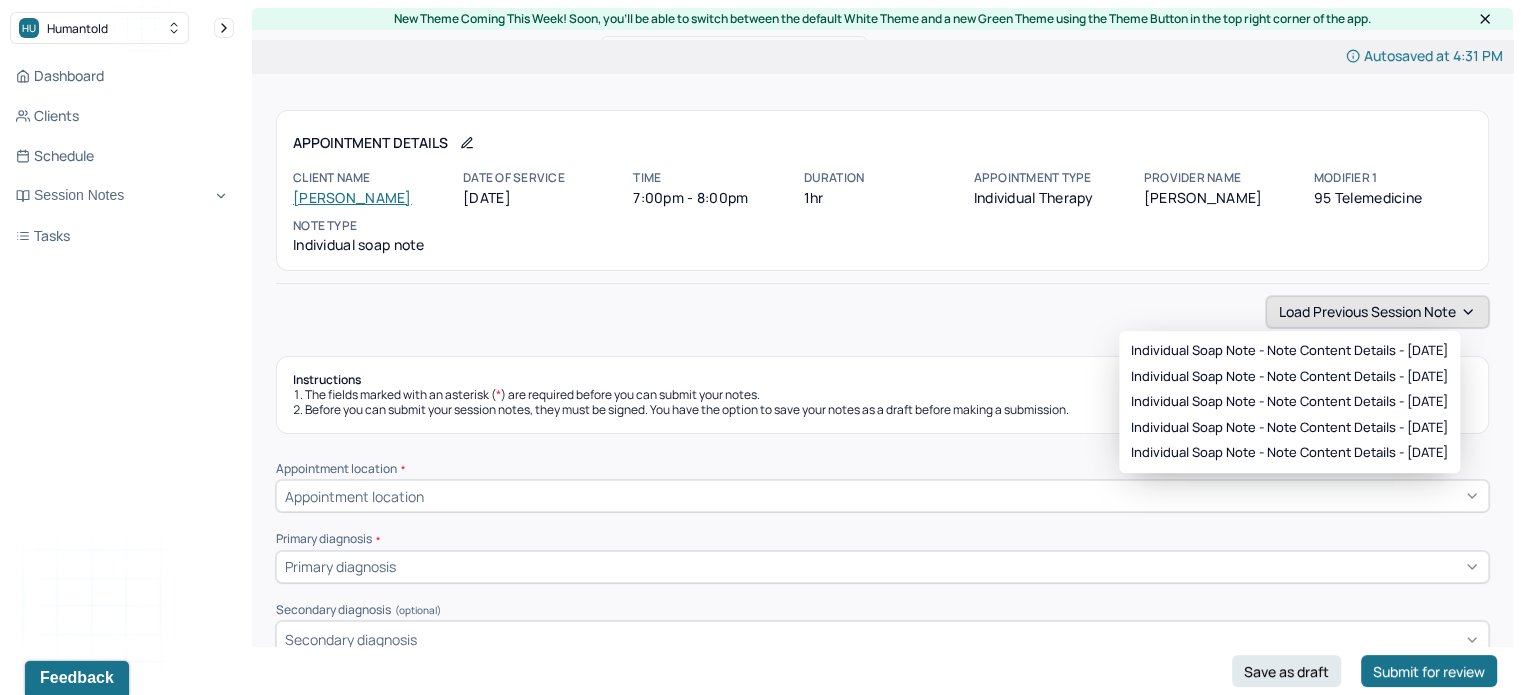 click on "Load previous session note" at bounding box center [1377, 312] 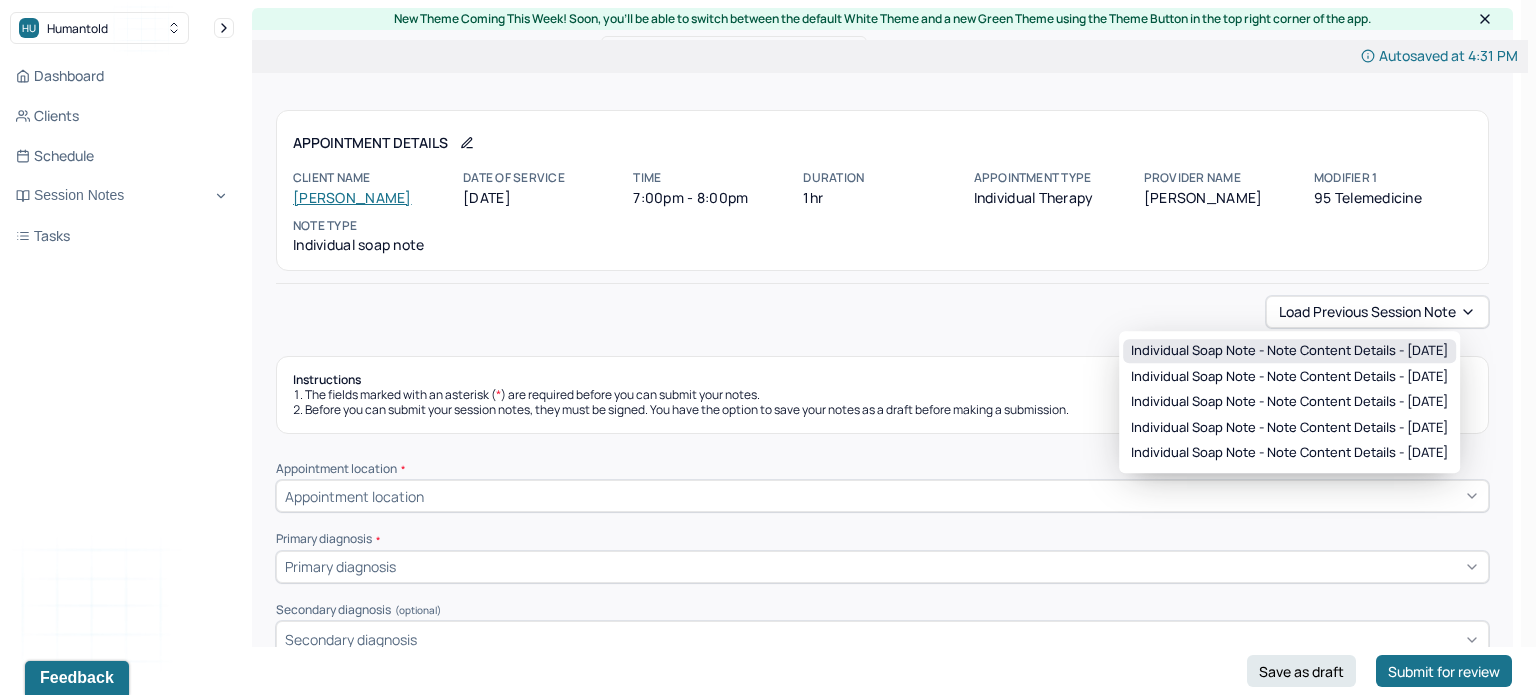 click on "Individual soap note   - Note content Details -   [DATE]" at bounding box center (1289, 351) 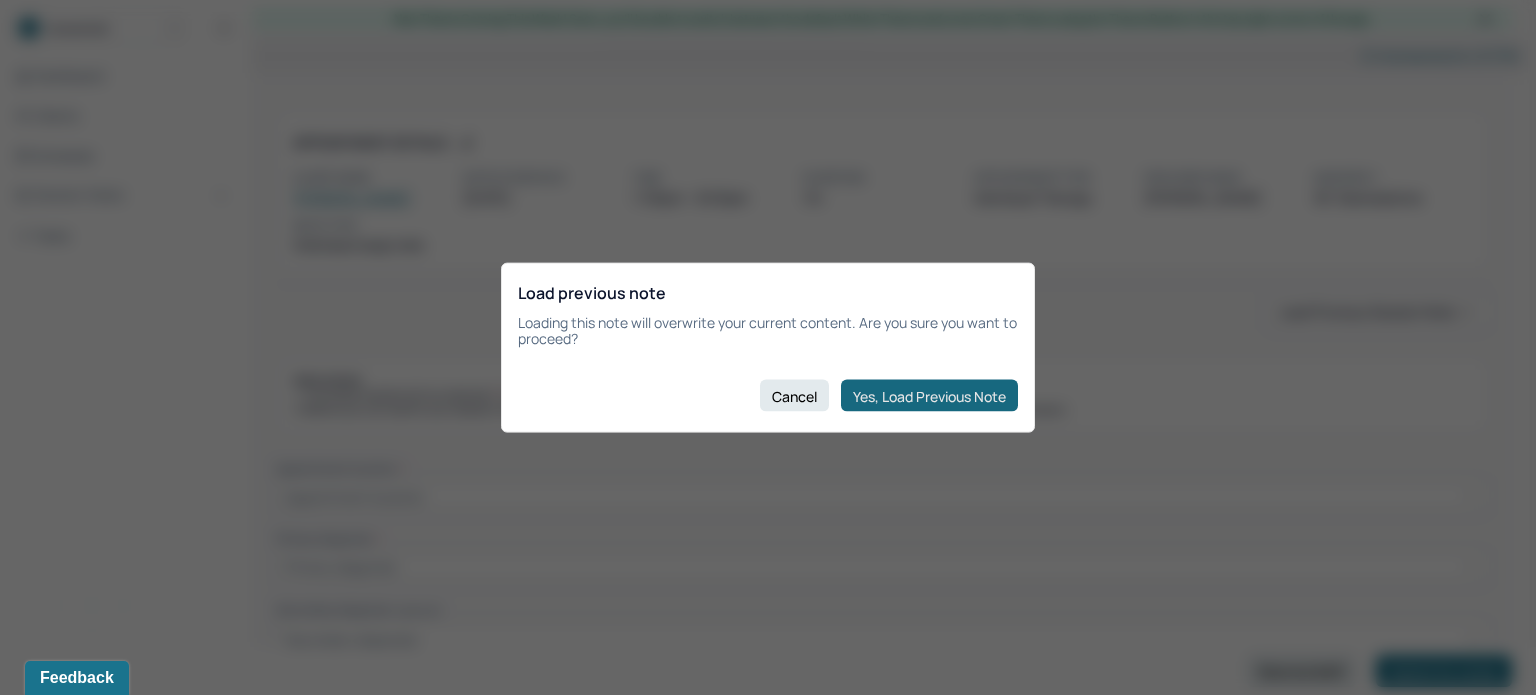 click on "Yes, Load Previous Note" at bounding box center (929, 396) 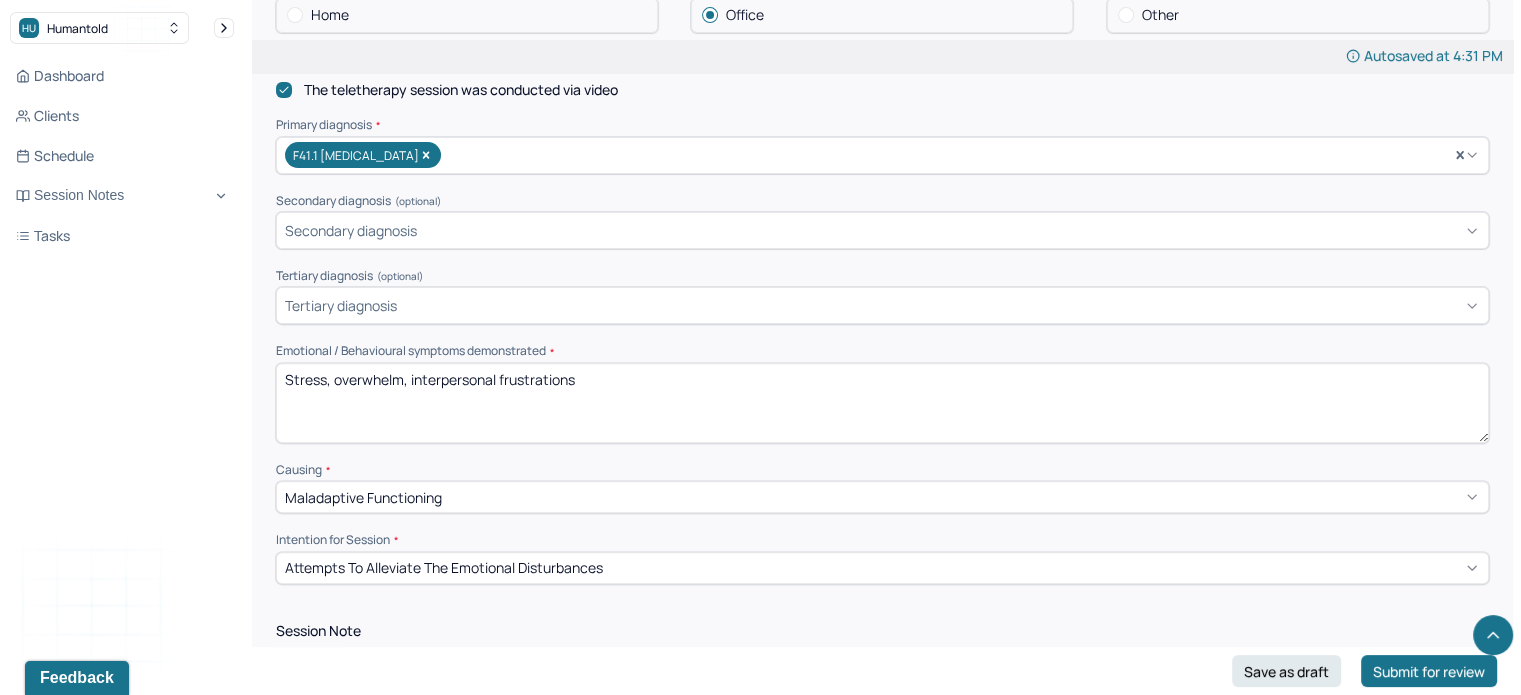 scroll, scrollTop: 646, scrollLeft: 0, axis: vertical 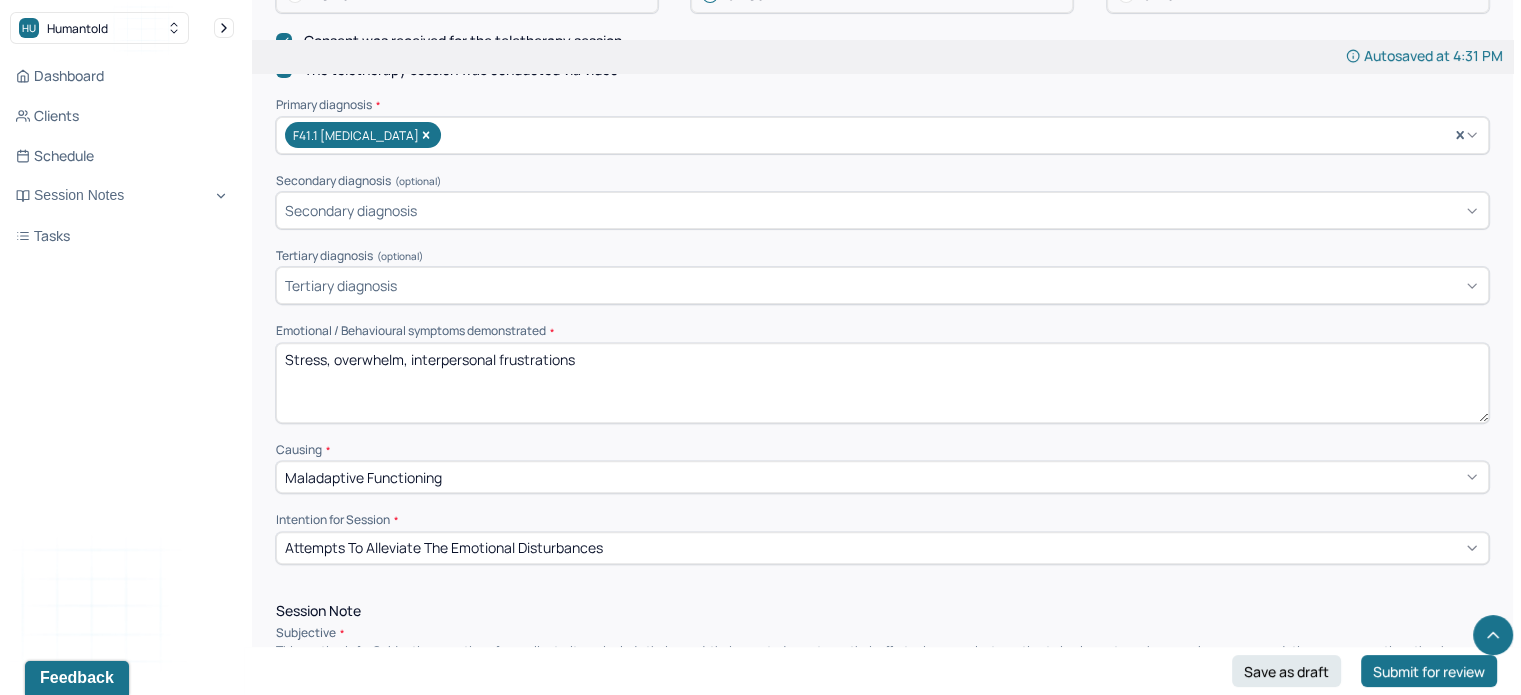 click on "Stress, overwhelm, interpersonal frustrations" at bounding box center (882, 383) 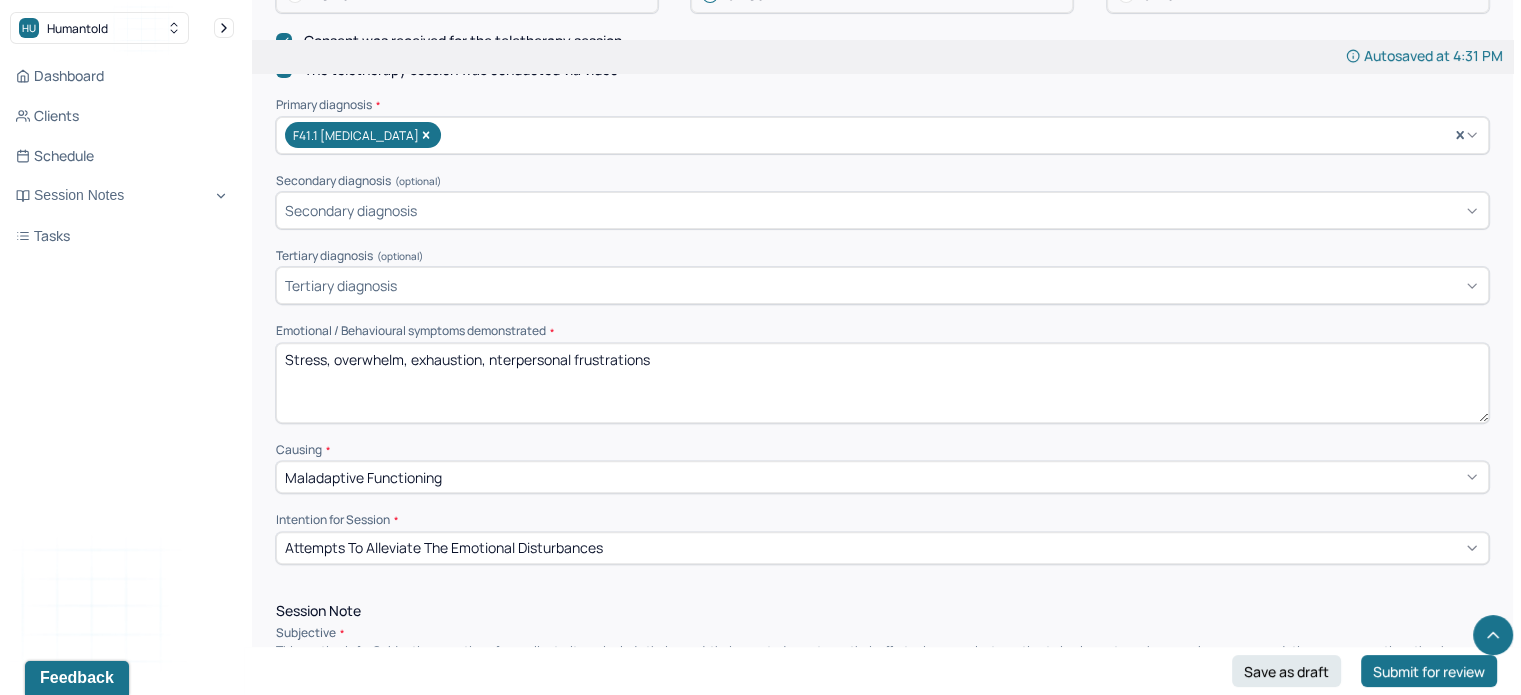 click on "Stress, overwhelm, iexhaustion, nterpersonal frustrations" at bounding box center (882, 383) 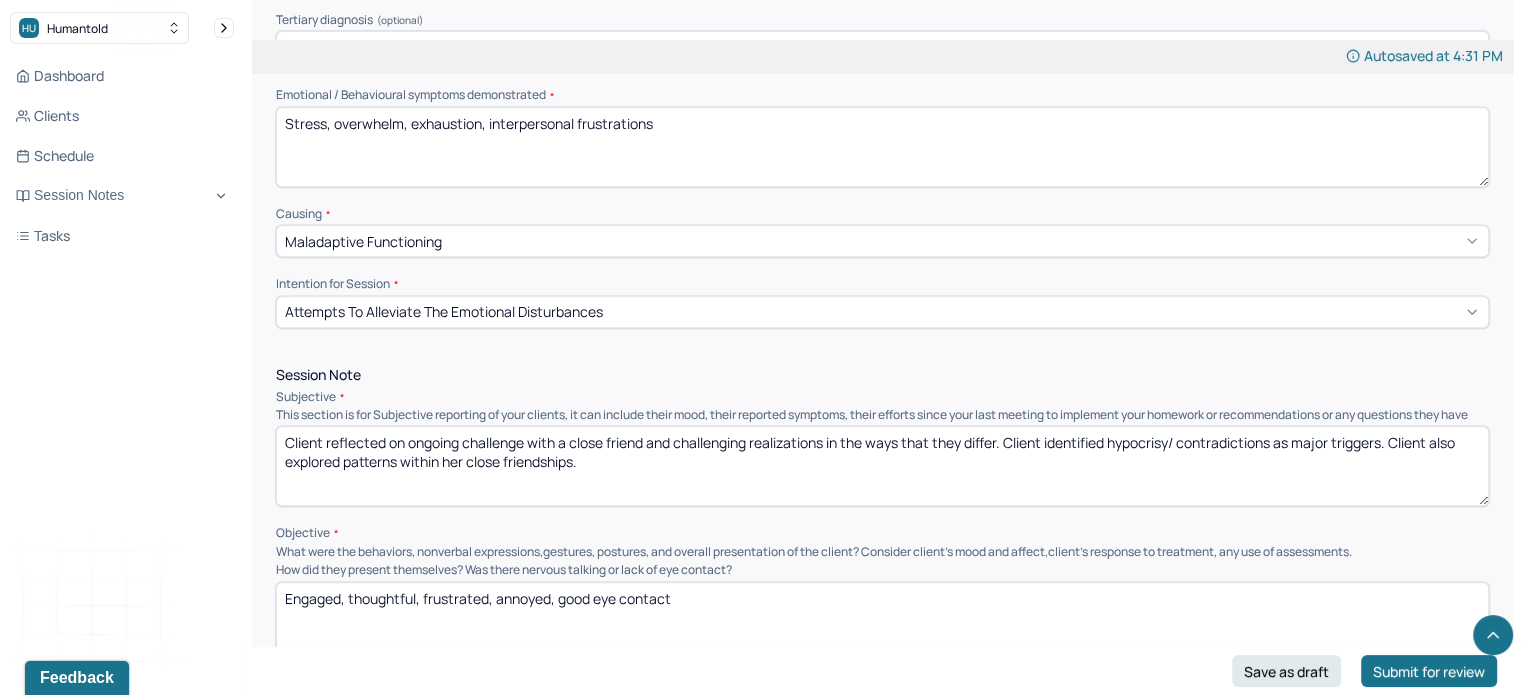 scroll, scrollTop: 907, scrollLeft: 0, axis: vertical 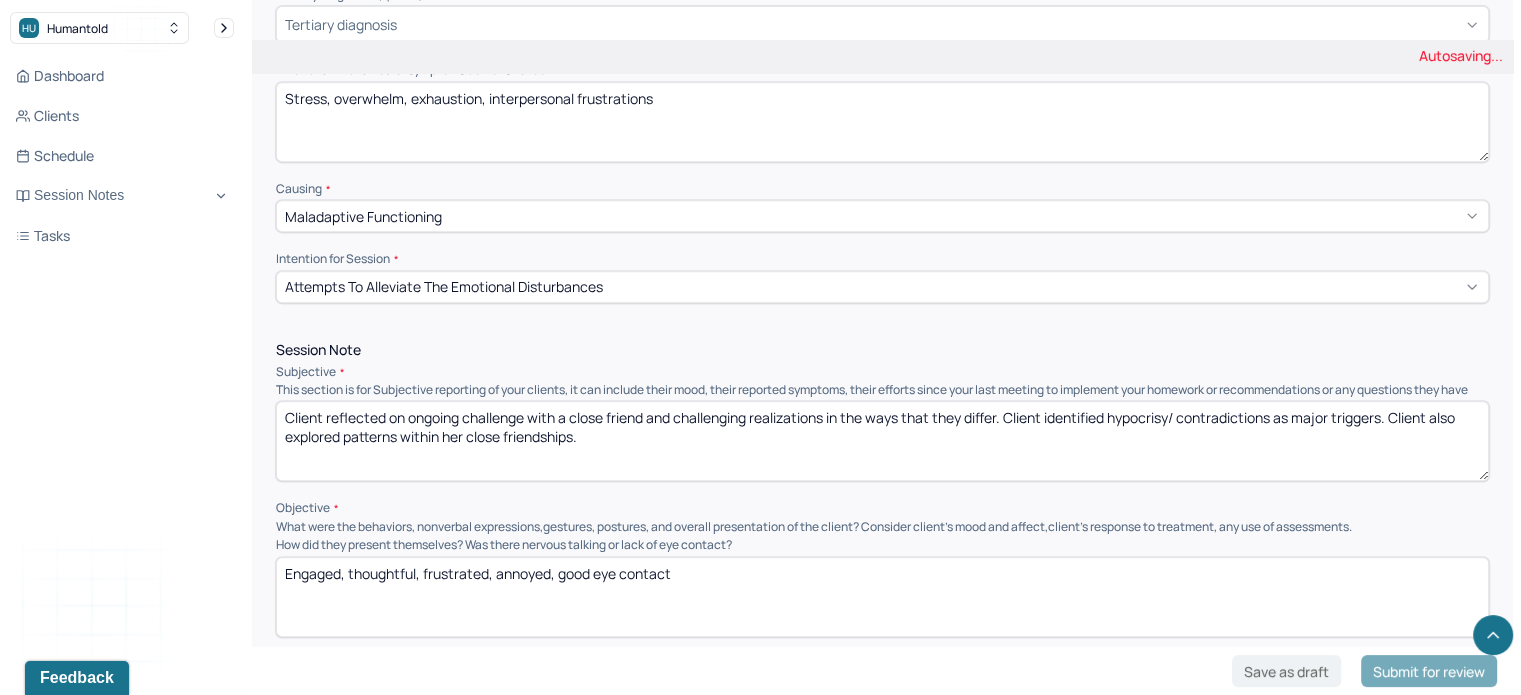type on "Stress, overwhelm, exhaustion, interpersonal frustrations" 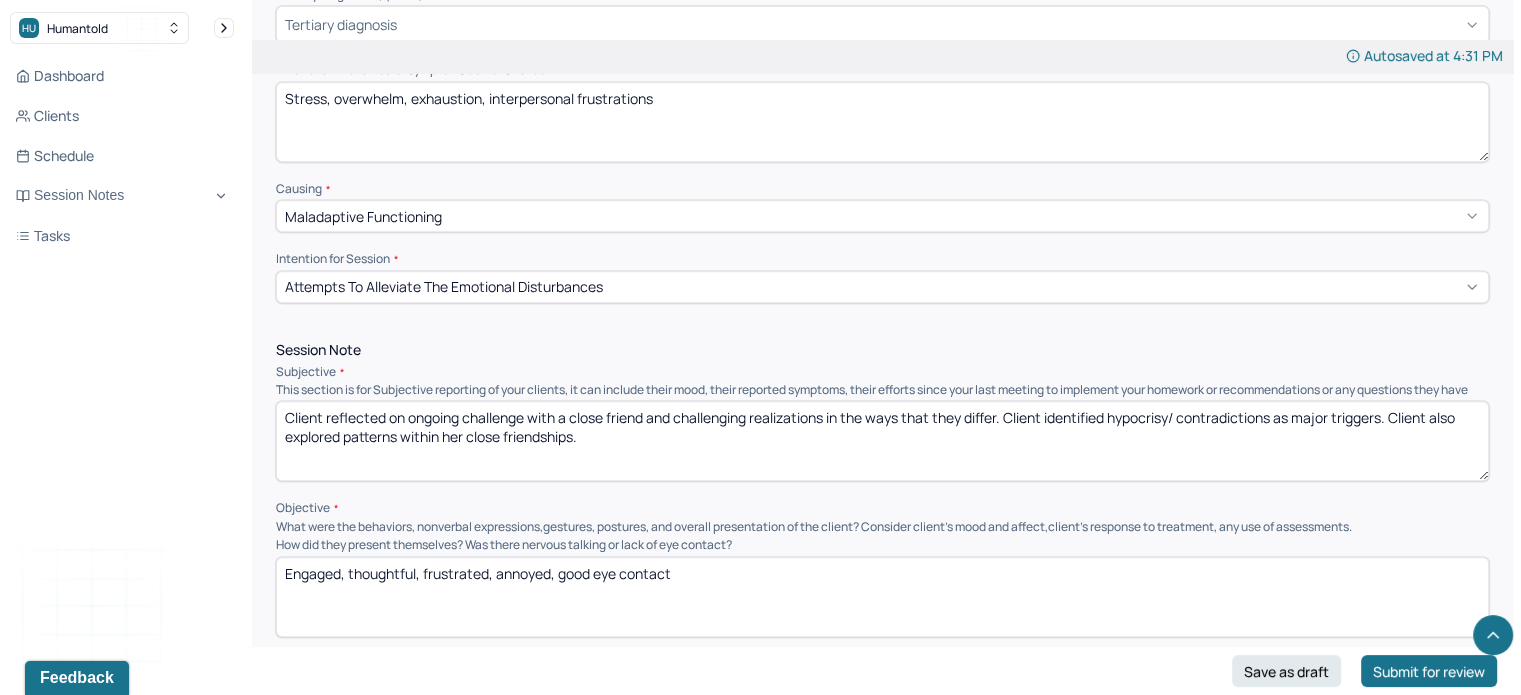 drag, startPoint x: 596, startPoint y: 449, endPoint x: 326, endPoint y: 431, distance: 270.59933 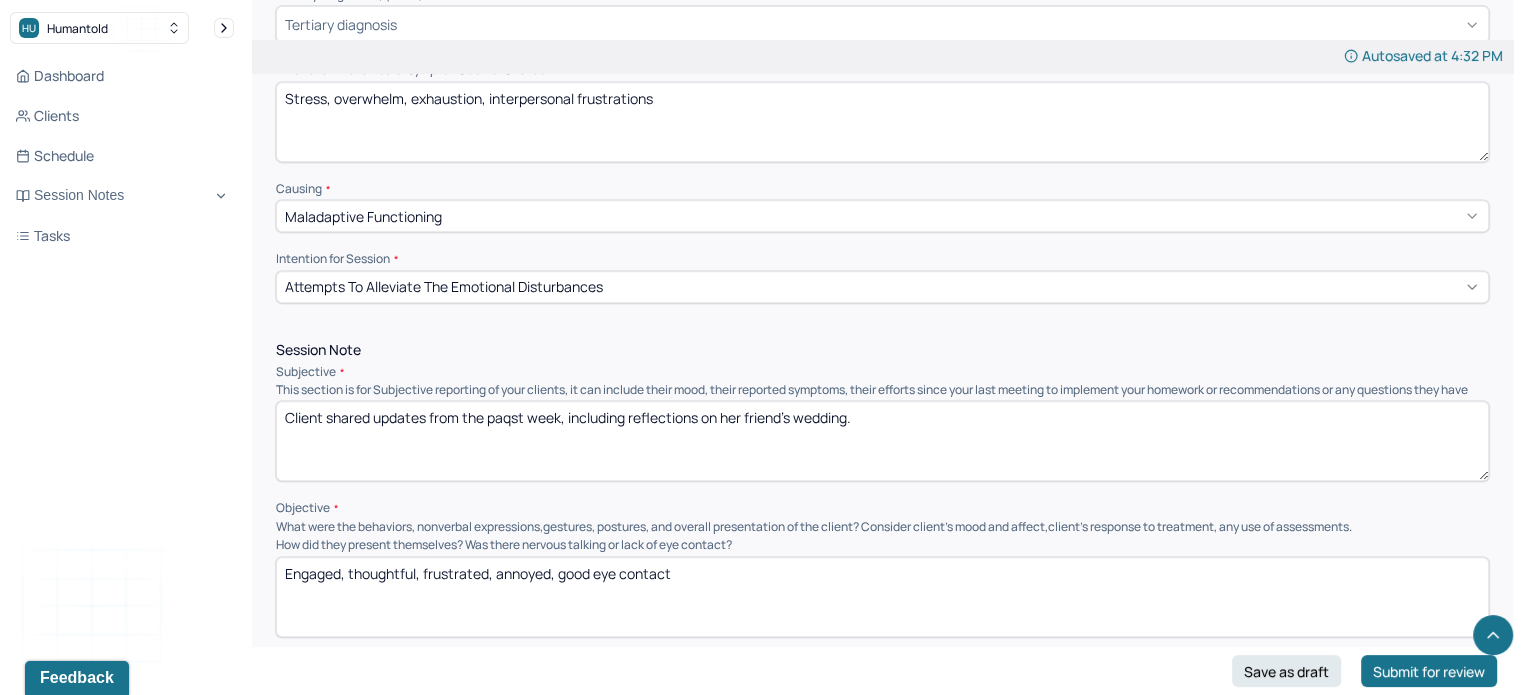 click on "Client shared updates from the paqst week, including reflections on her friend's wedding." at bounding box center [882, 441] 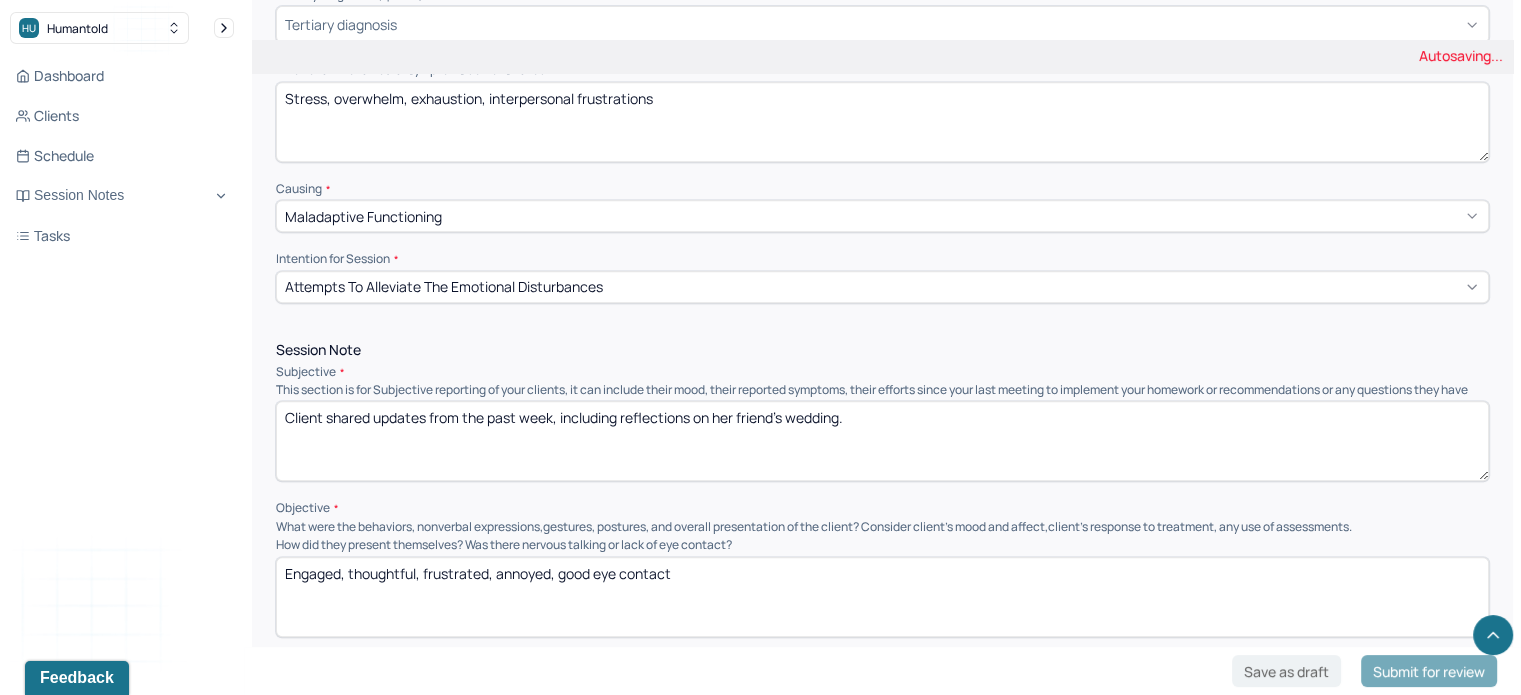 click on "Client shared updates from the paqt week, including reflections on her friend's wedding." at bounding box center (882, 441) 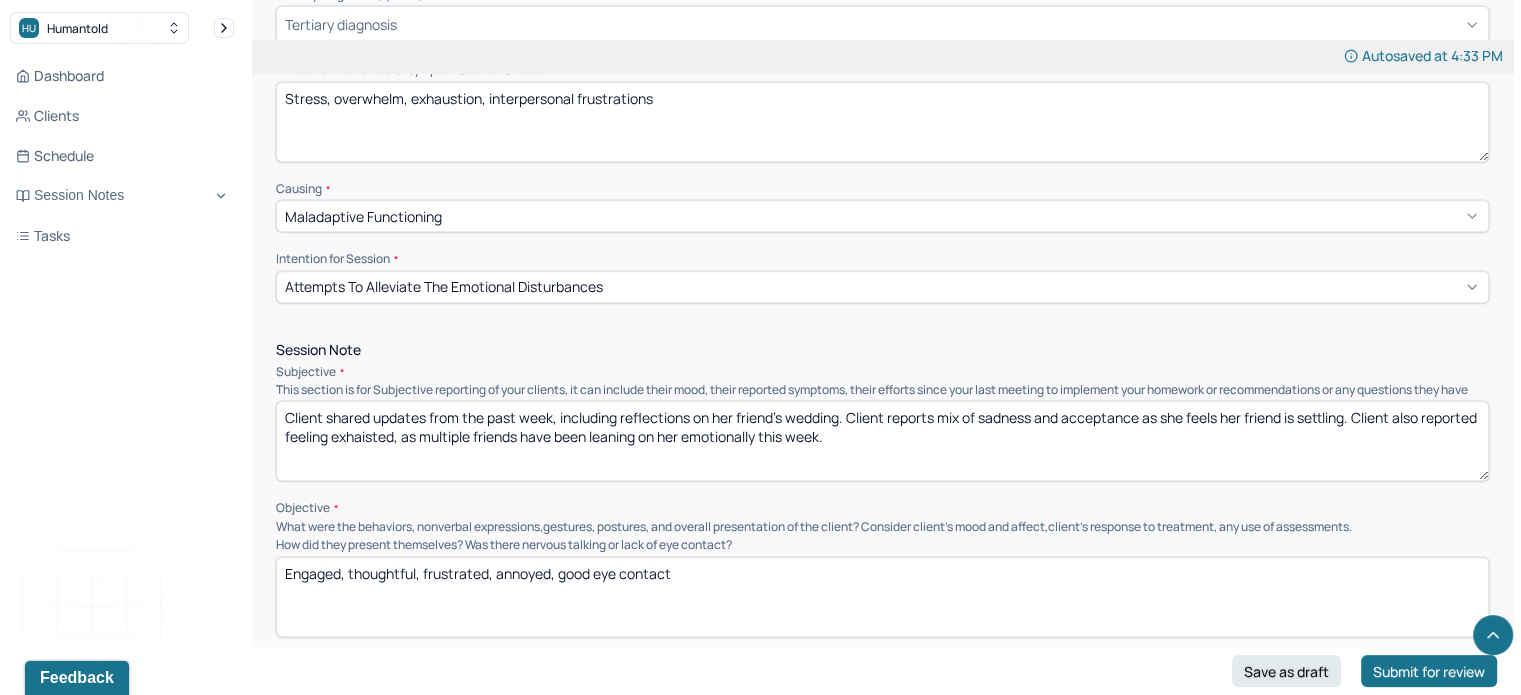 click on "Client shared updates from the past week, including reflections on her friend's wedding. Client reports mix of sadness and acceptance as she feels her friend is settling. Client also reported feeling exhaisted, as multiple friends have been leaning on her emotionally this week." at bounding box center [882, 441] 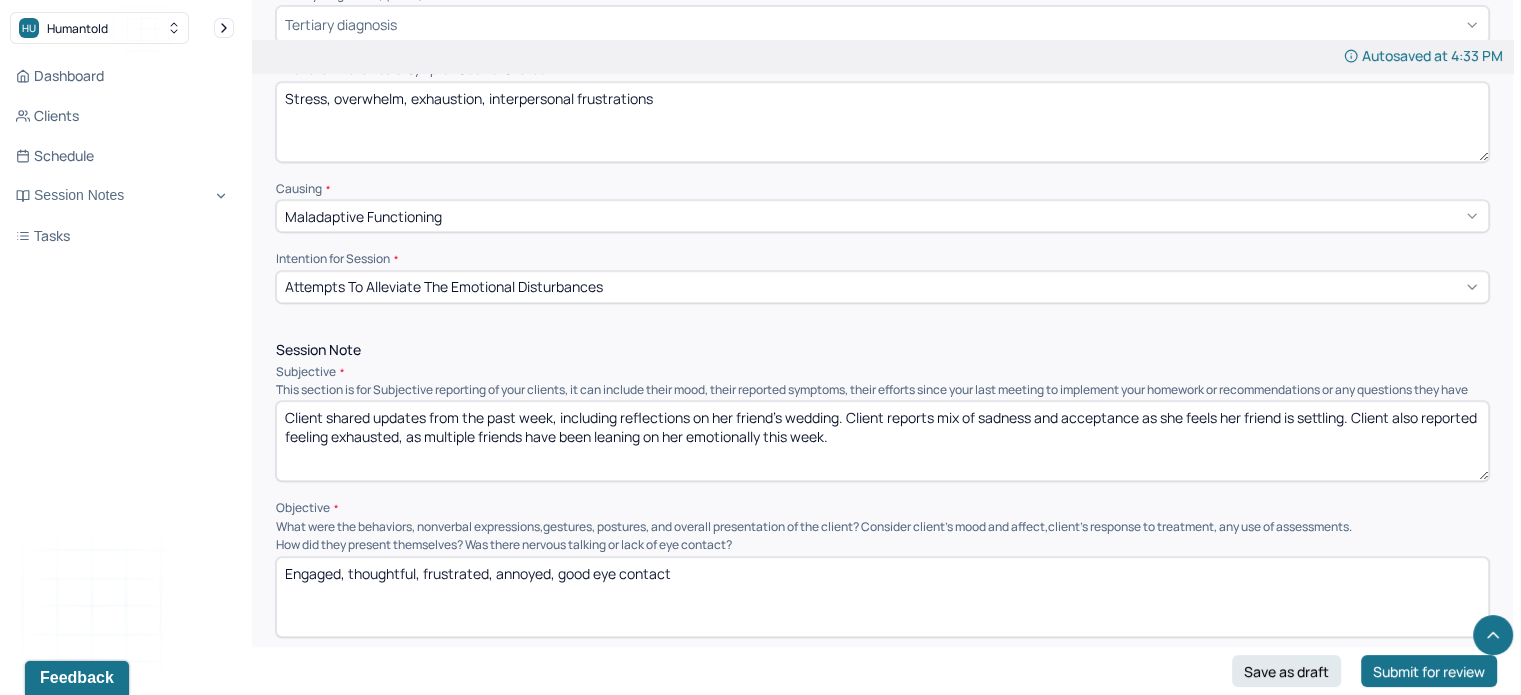 scroll, scrollTop: 1107, scrollLeft: 0, axis: vertical 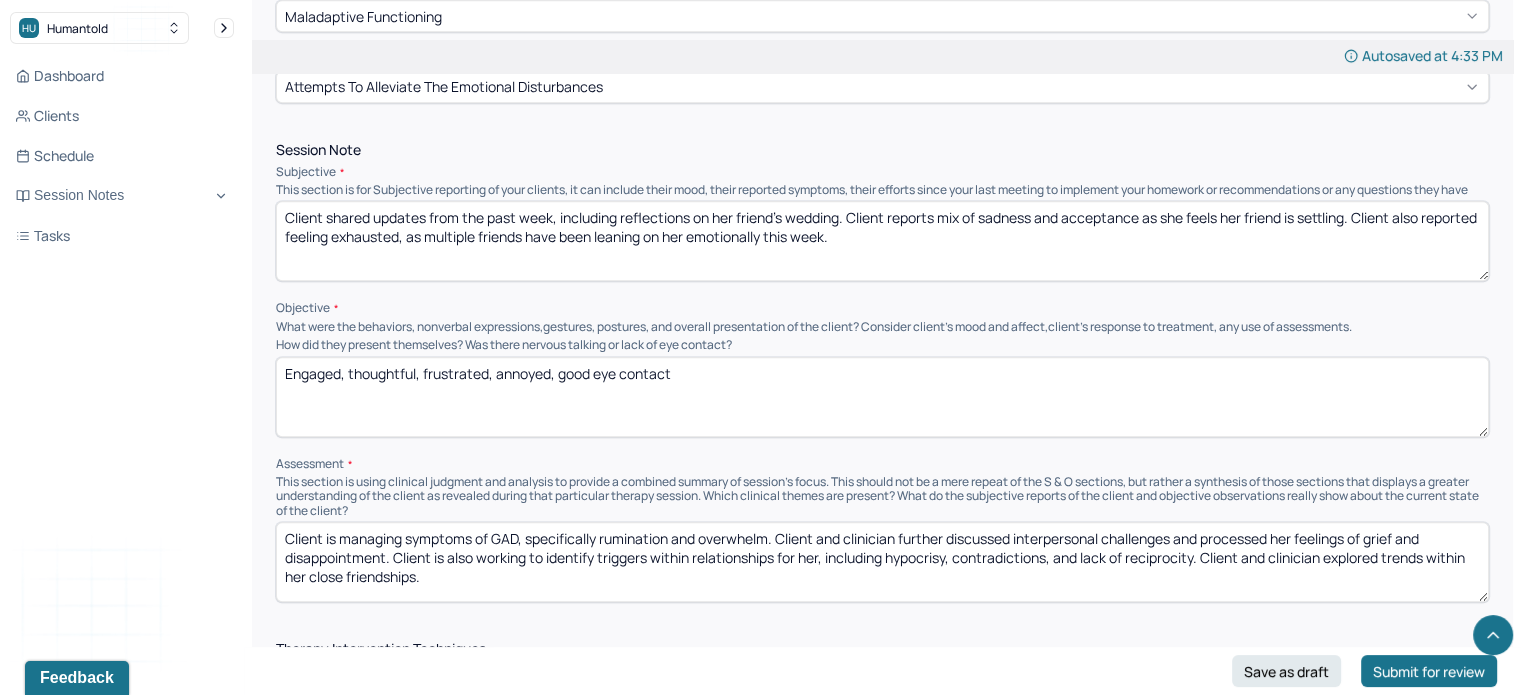 type on "Client shared updates from the past week, including reflections on her friend's wedding. Client reports mix of sadness and acceptance as she feels her friend is settling. Client also reported feeling exhausted, as multiple friends have been leaning on her emotionally this week." 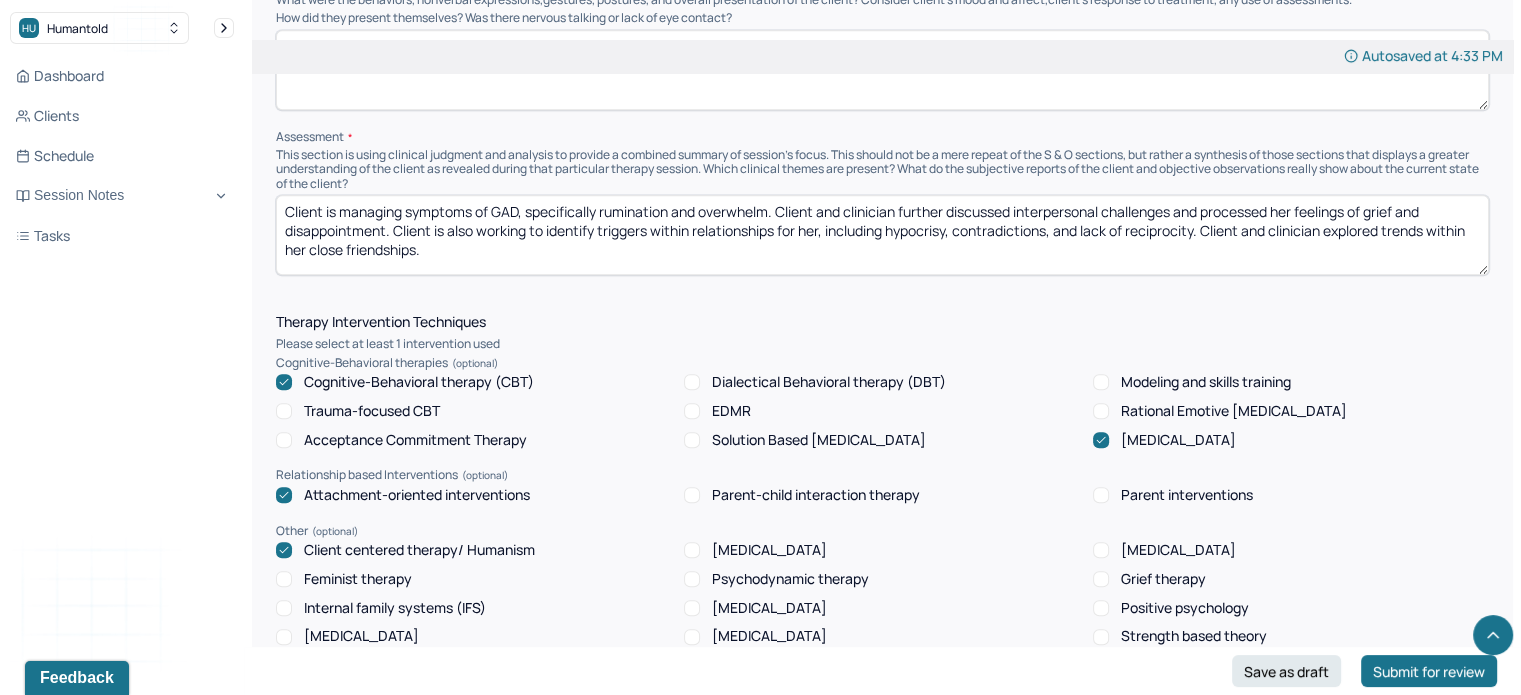 scroll, scrollTop: 1432, scrollLeft: 0, axis: vertical 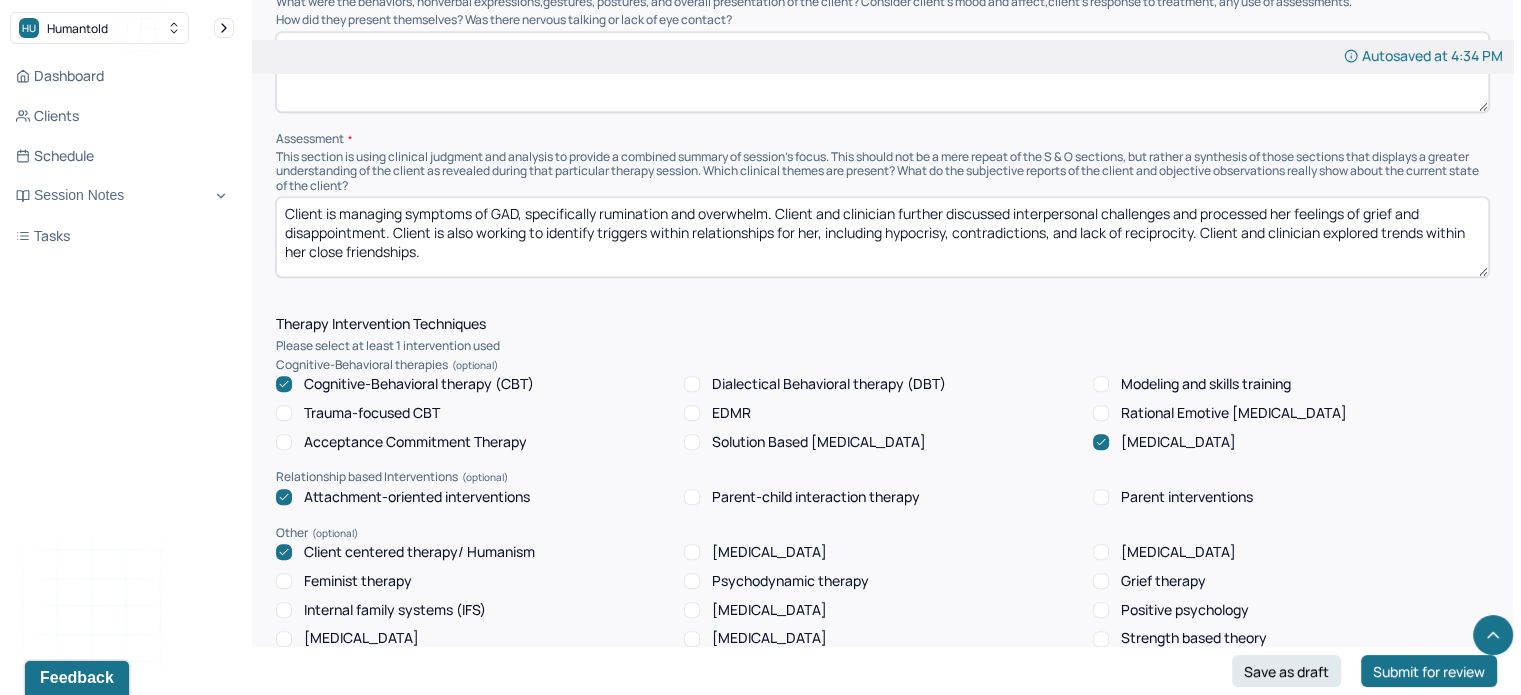 type on "Engaged, thoughtful, reflective, sad, good eye contact, well groomed" 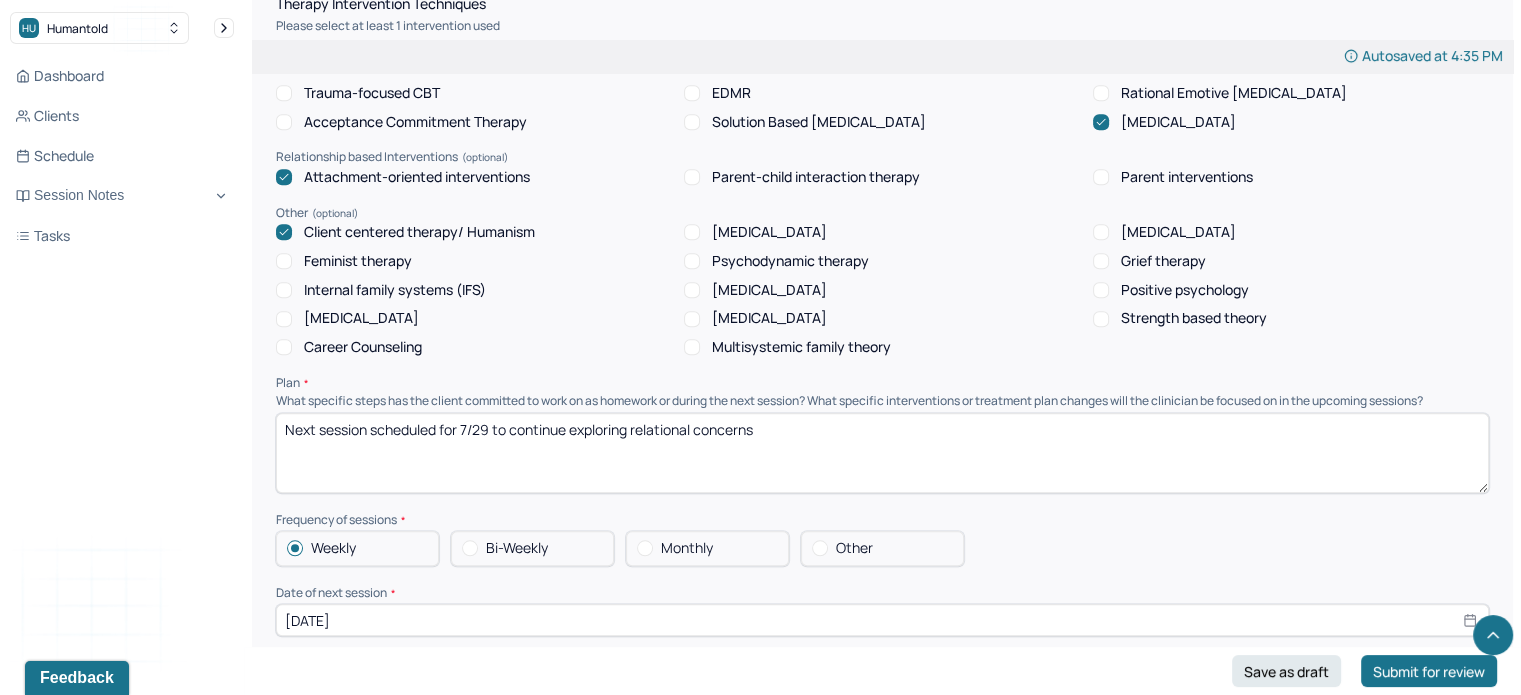 scroll, scrollTop: 1860, scrollLeft: 0, axis: vertical 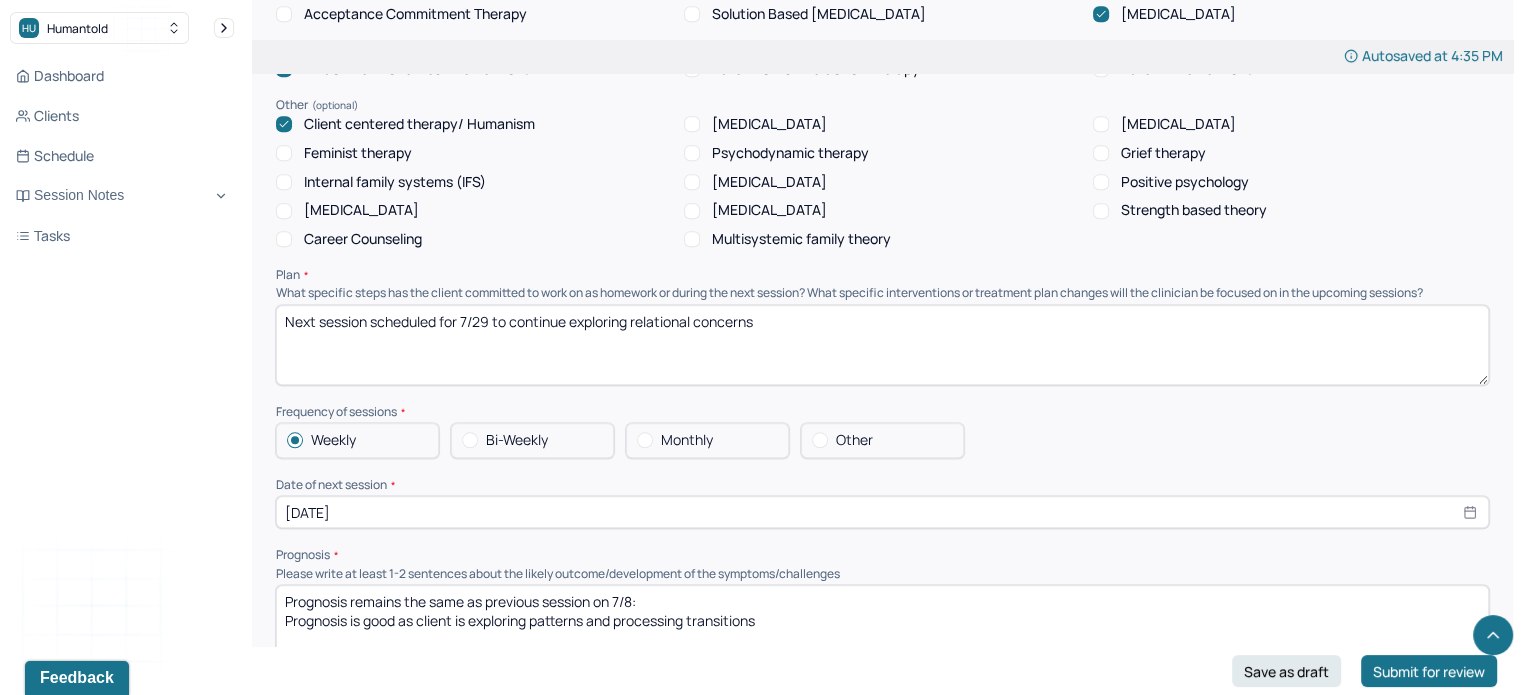 type on "Client is managing symptoms of GAD, specifically rumination and overwhelm. Client and clinician discussed her emotions around friend's wedding and continues to process feelings of grief and acceptance of their changing relationship. Client is also reflecting on her role as support and confident to many friends, sometimes to her own detriment as she struggles to recognize her limits before reaching burnout state." 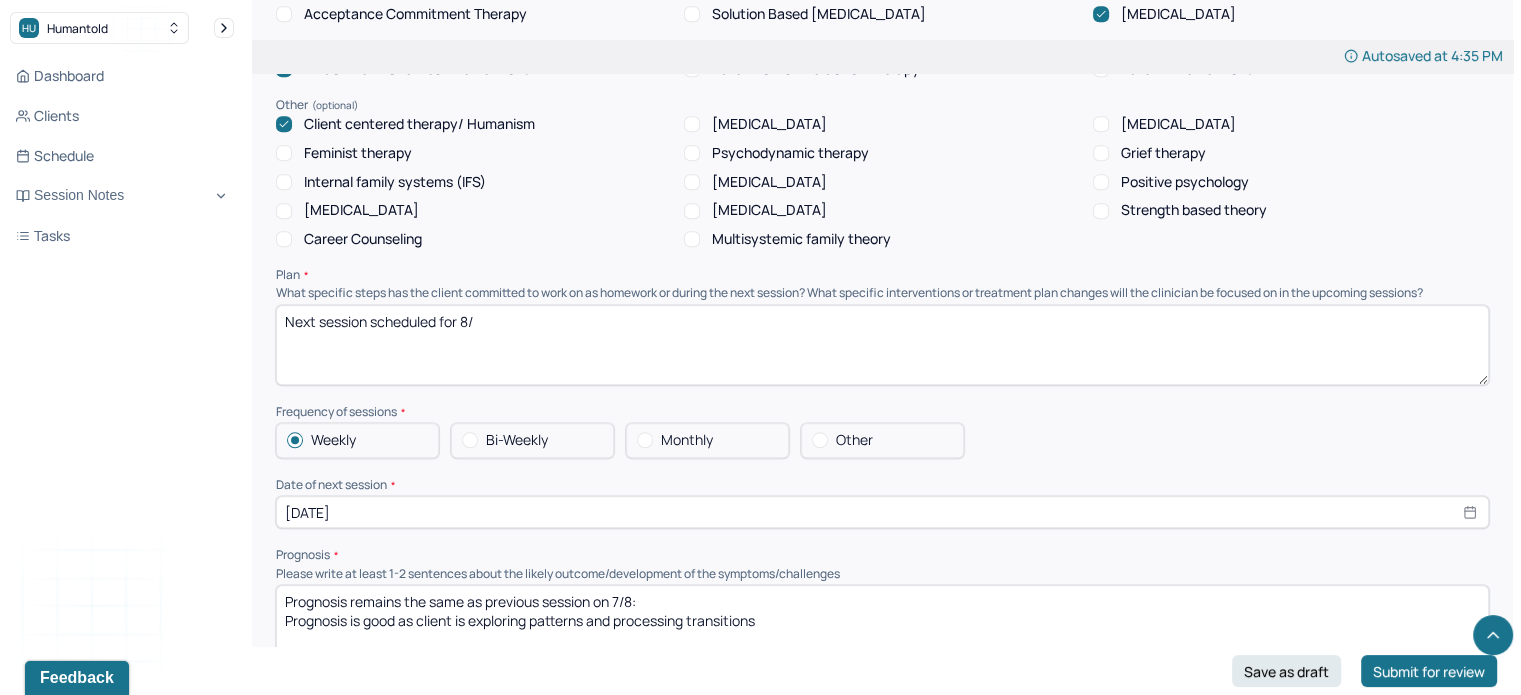 click on "Next session scheduled for 8/" at bounding box center (882, 345) 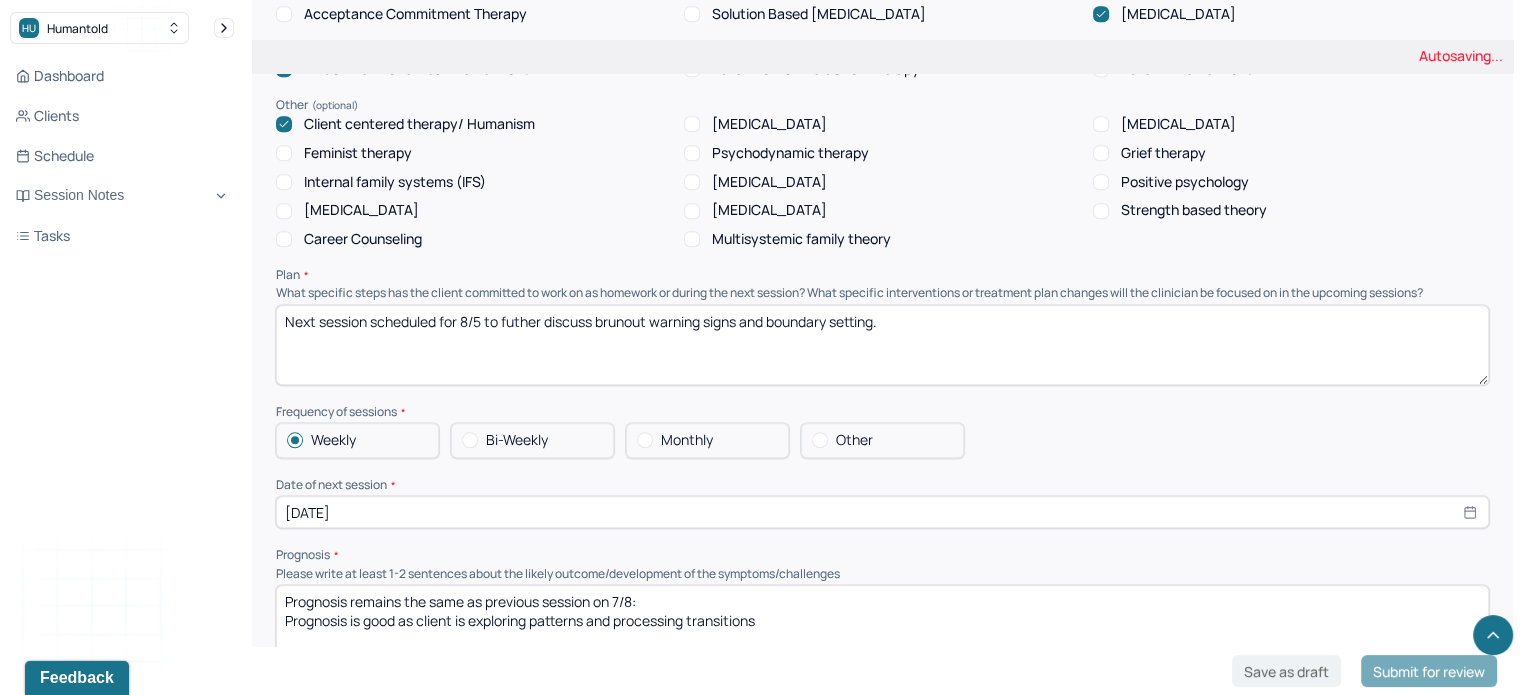 click on "Next session scheduled for 8/" at bounding box center (882, 345) 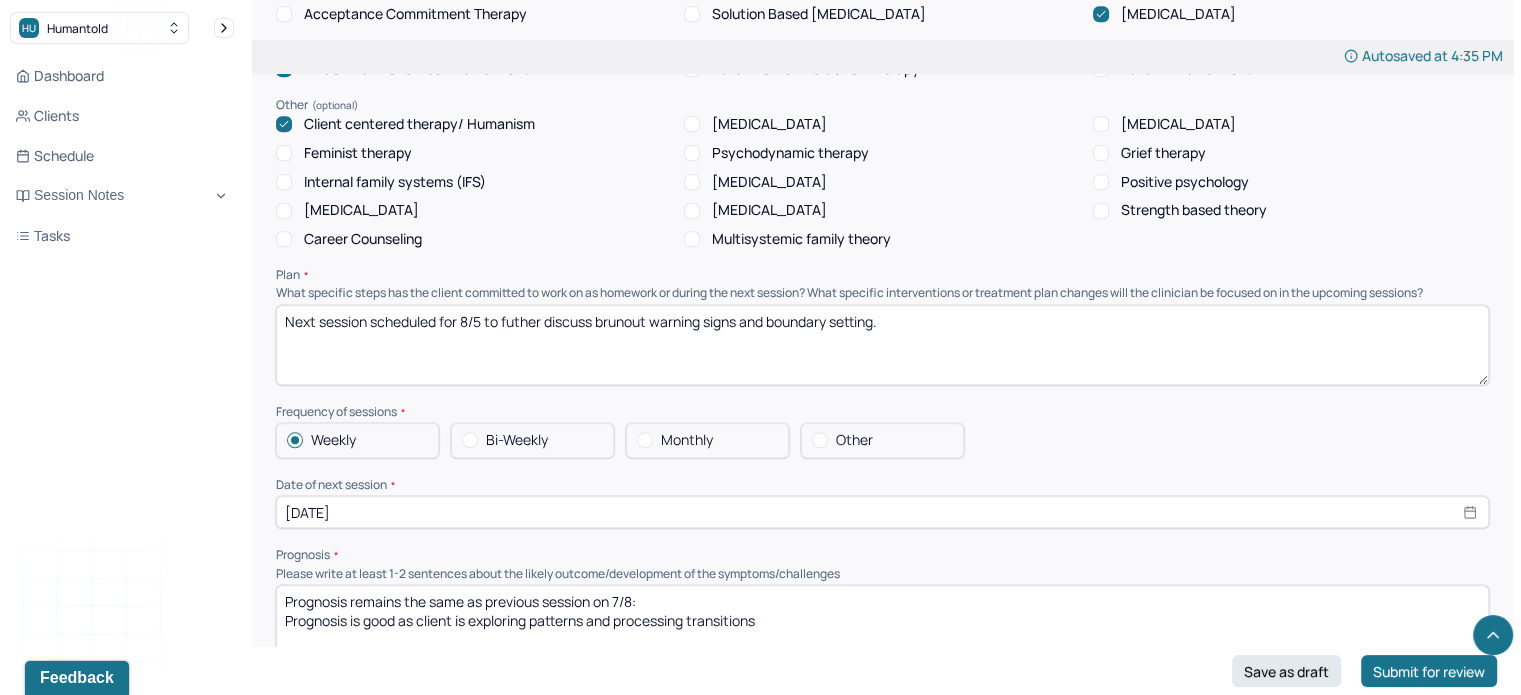 drag, startPoint x: 521, startPoint y: 329, endPoint x: 539, endPoint y: 326, distance: 18.248287 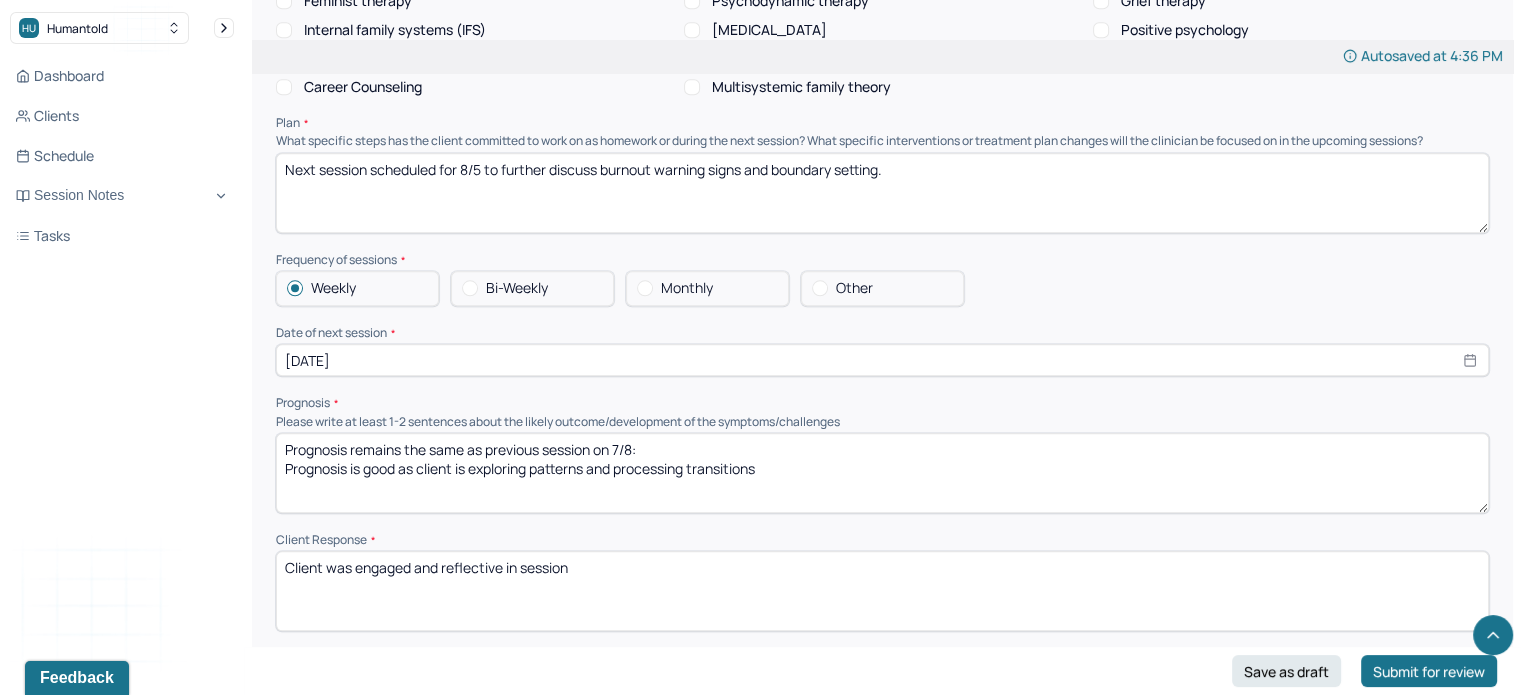 scroll, scrollTop: 2012, scrollLeft: 0, axis: vertical 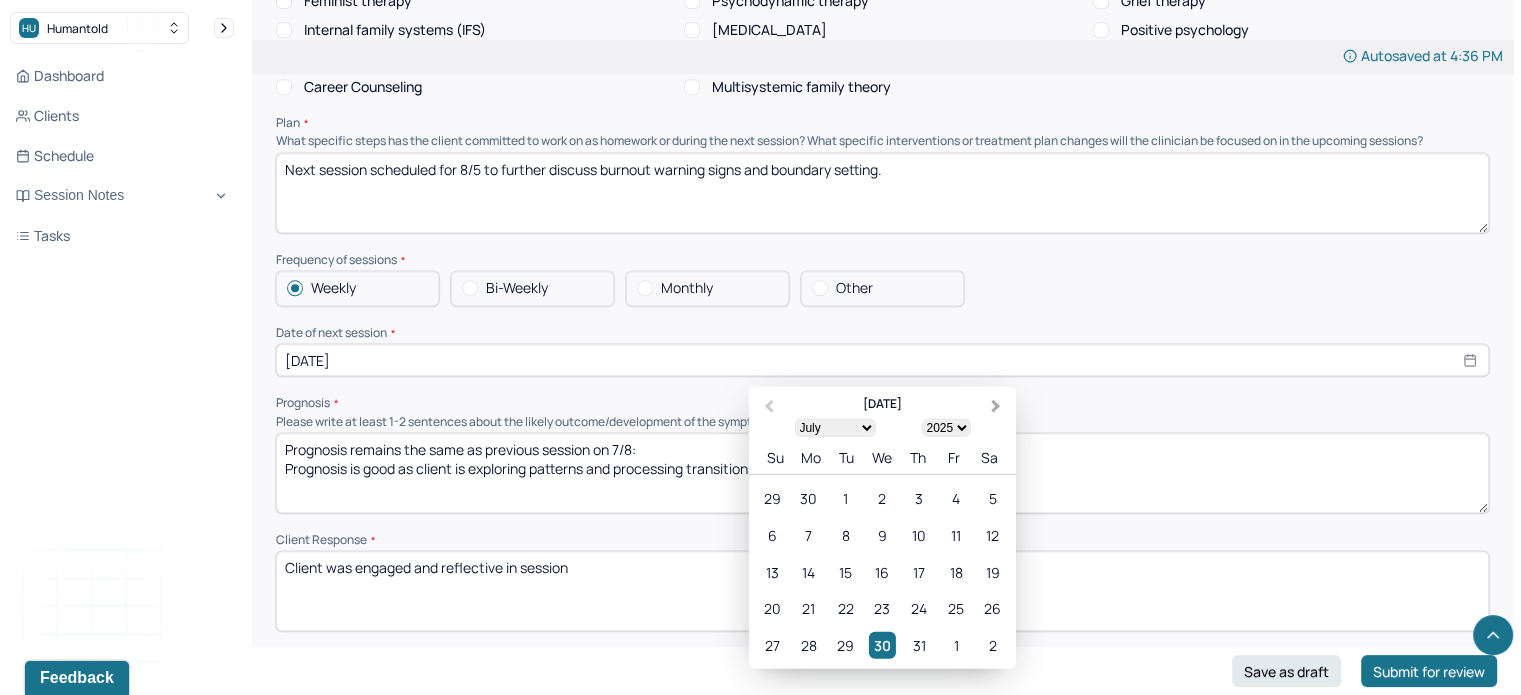 click on "Next Month" at bounding box center (996, 406) 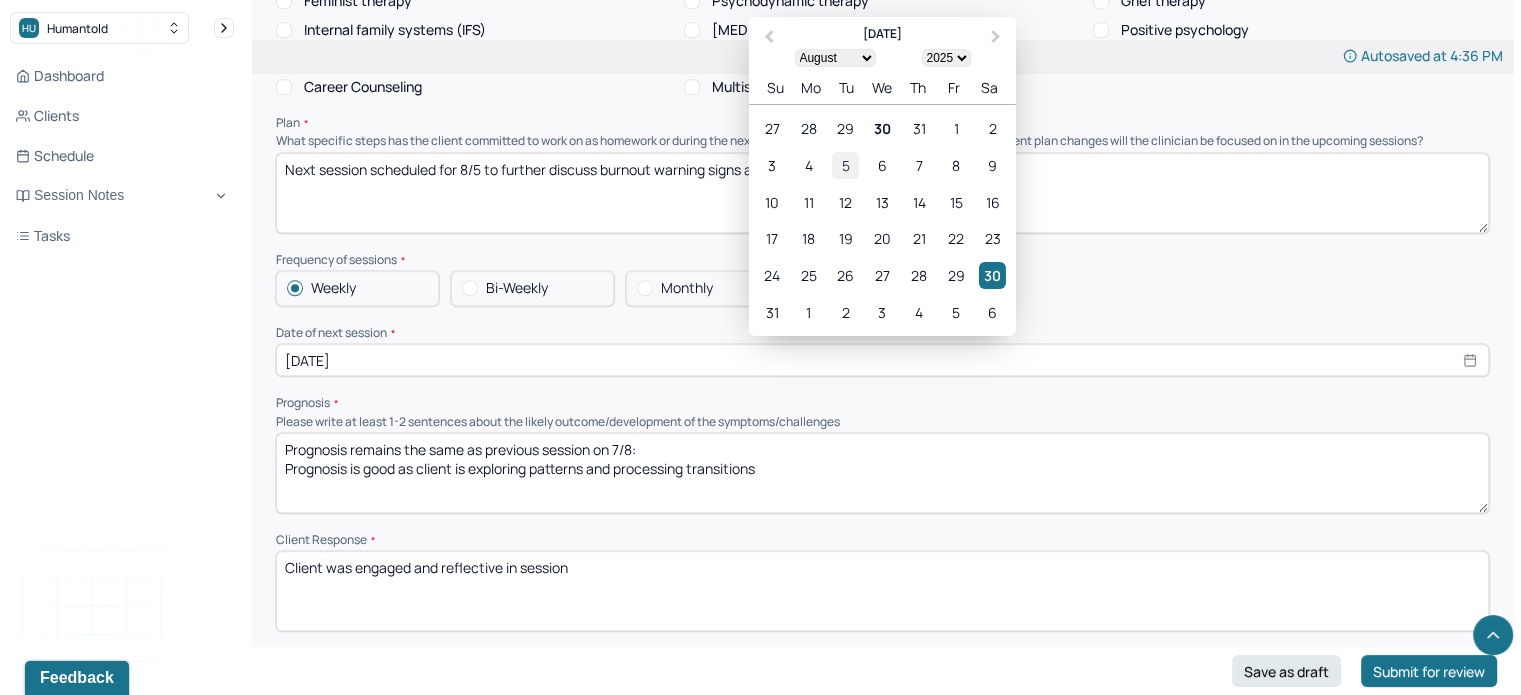 click on "5" at bounding box center [845, 165] 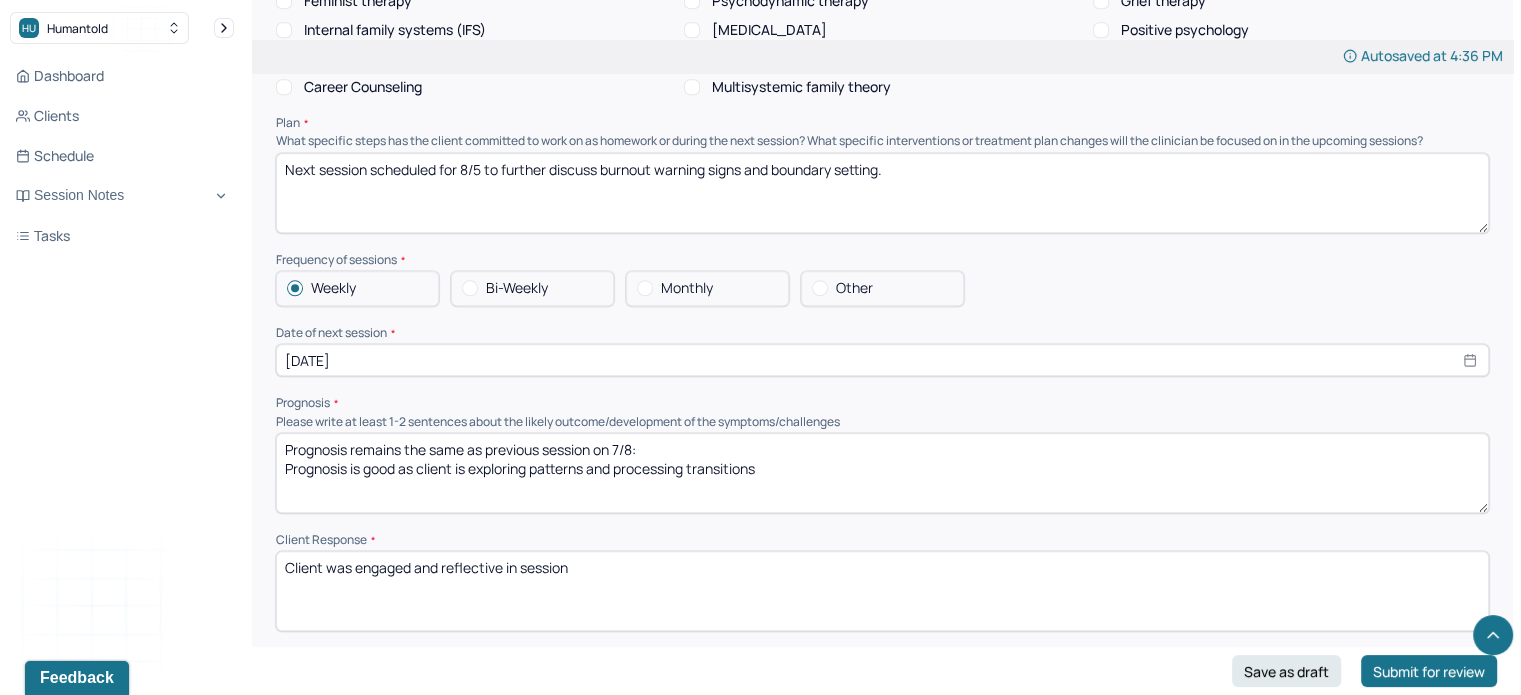 scroll, scrollTop: 2122, scrollLeft: 0, axis: vertical 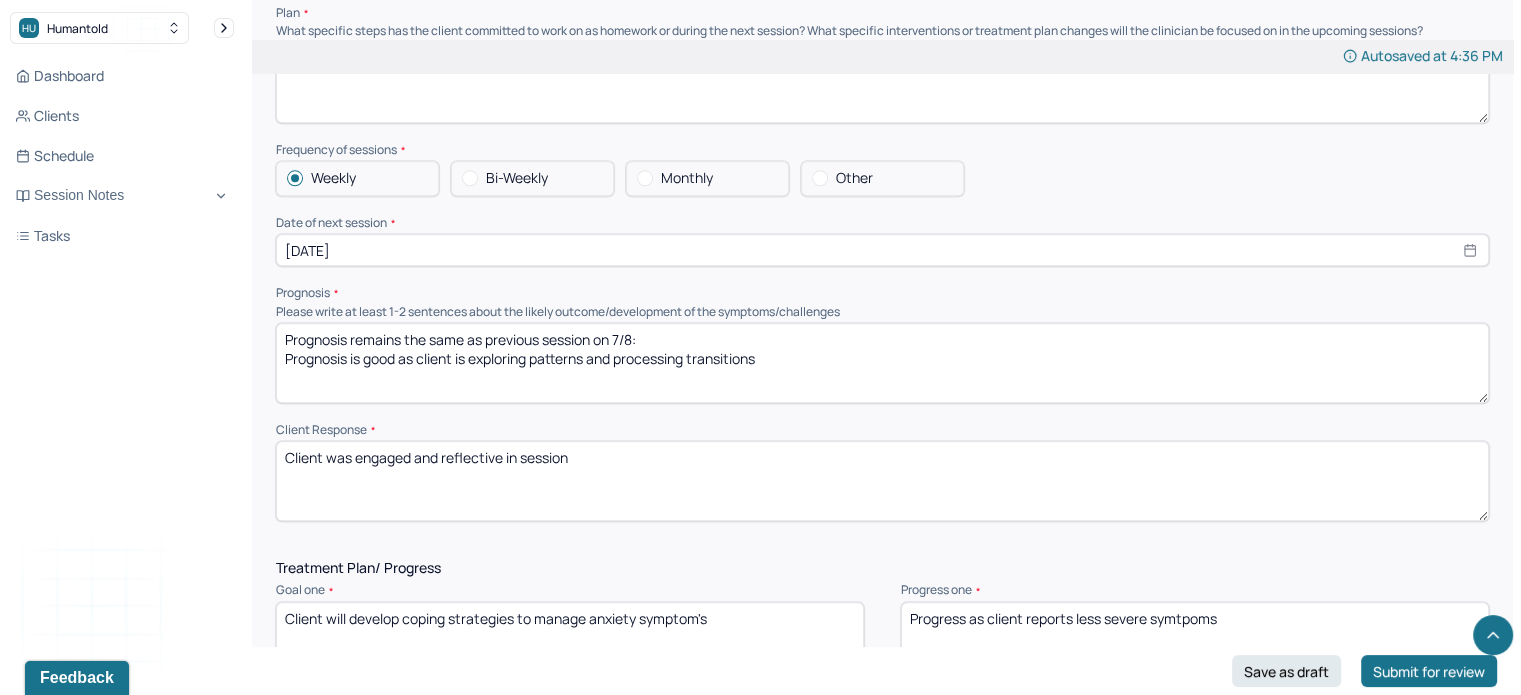 click on "Prognosis remains the same as previous session on 7/8:
Prognosis is good as client is exploring patterns and processing transitions" at bounding box center [882, 363] 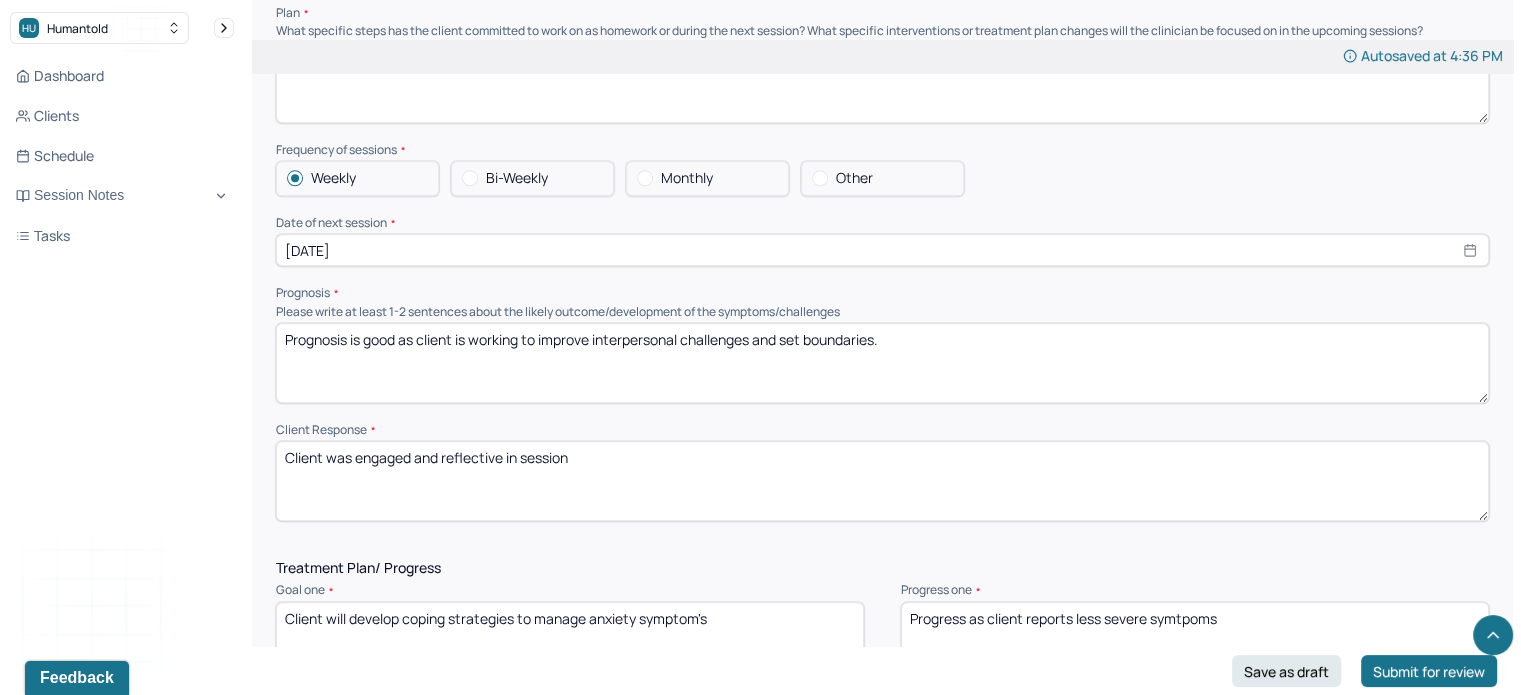 type on "Prognosis is good as client is working to improve interpersonal challenges and set boundaries." 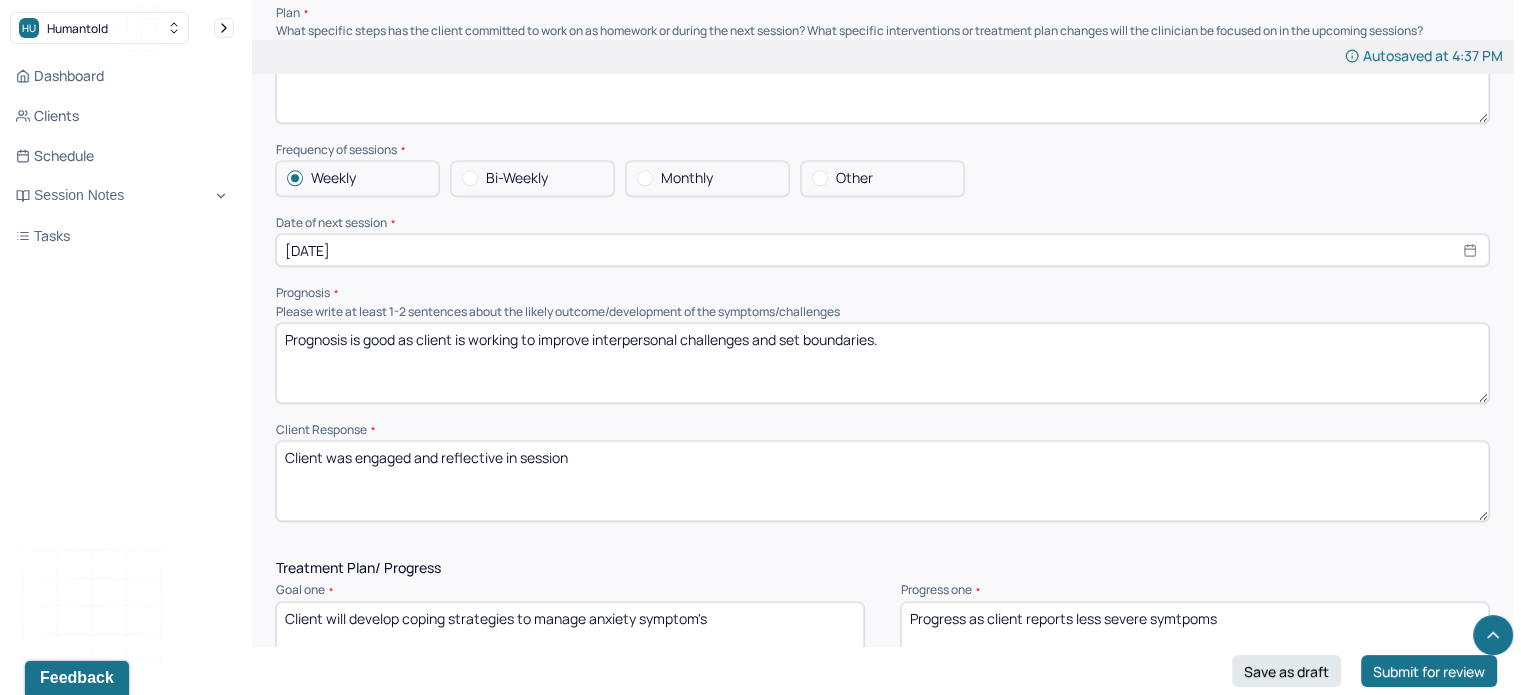 drag, startPoint x: 585, startPoint y: 452, endPoint x: 356, endPoint y: 491, distance: 232.29723 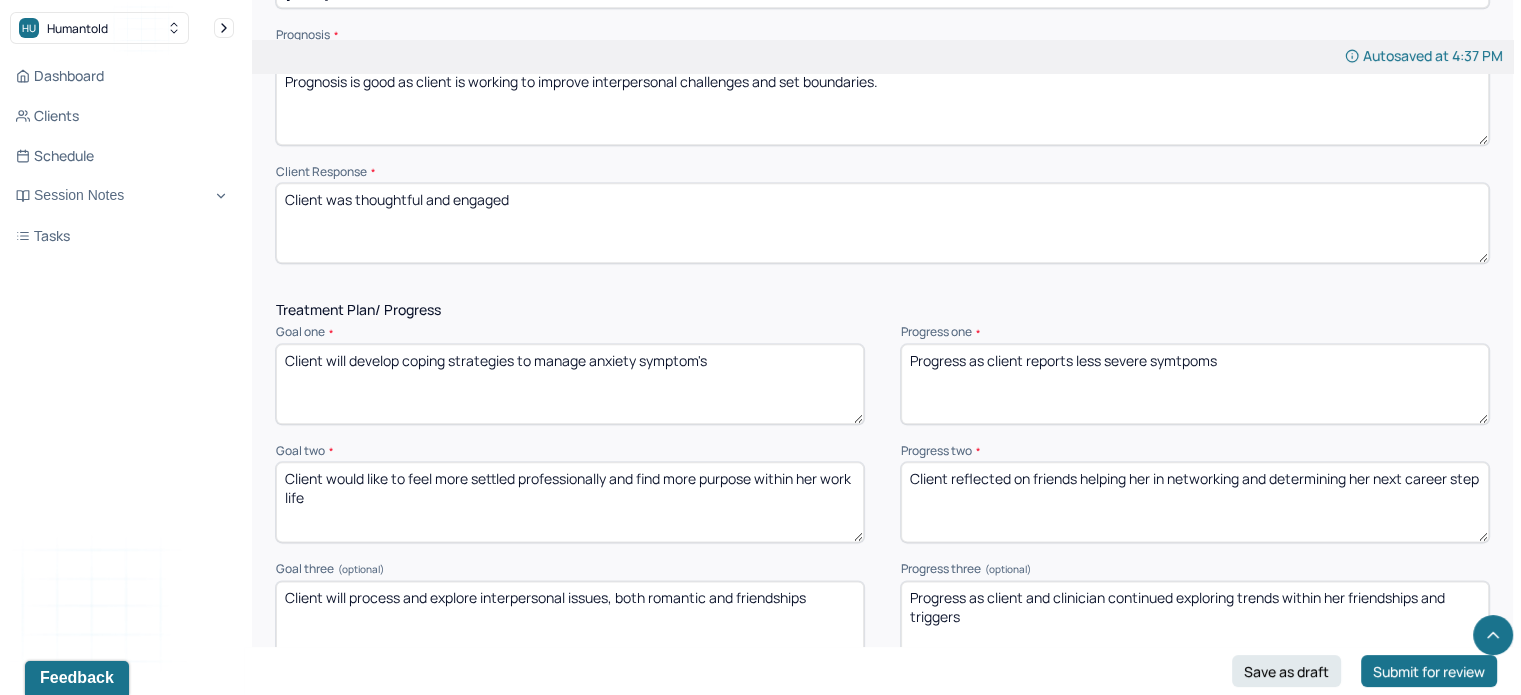 scroll, scrollTop: 2395, scrollLeft: 0, axis: vertical 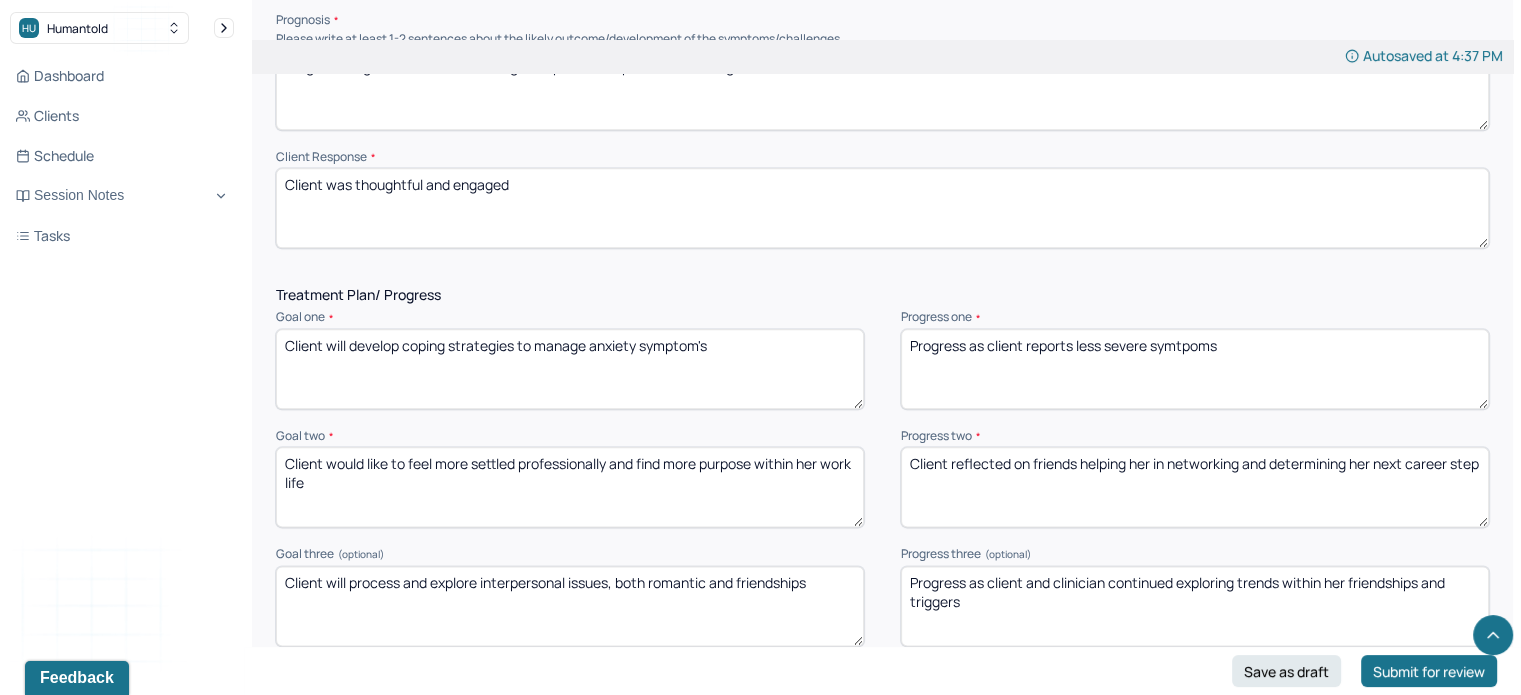 type on "Client was thoughtful and engaged" 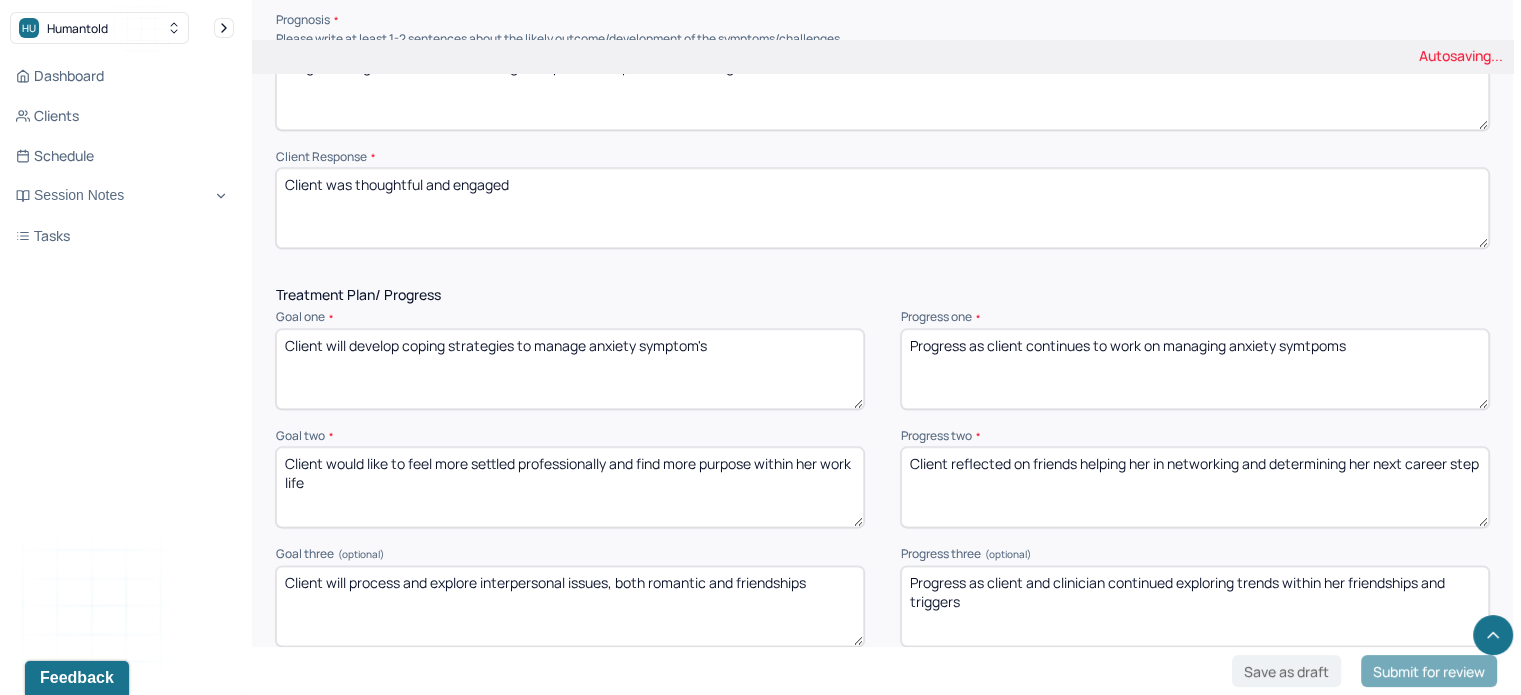 scroll, scrollTop: 2446, scrollLeft: 0, axis: vertical 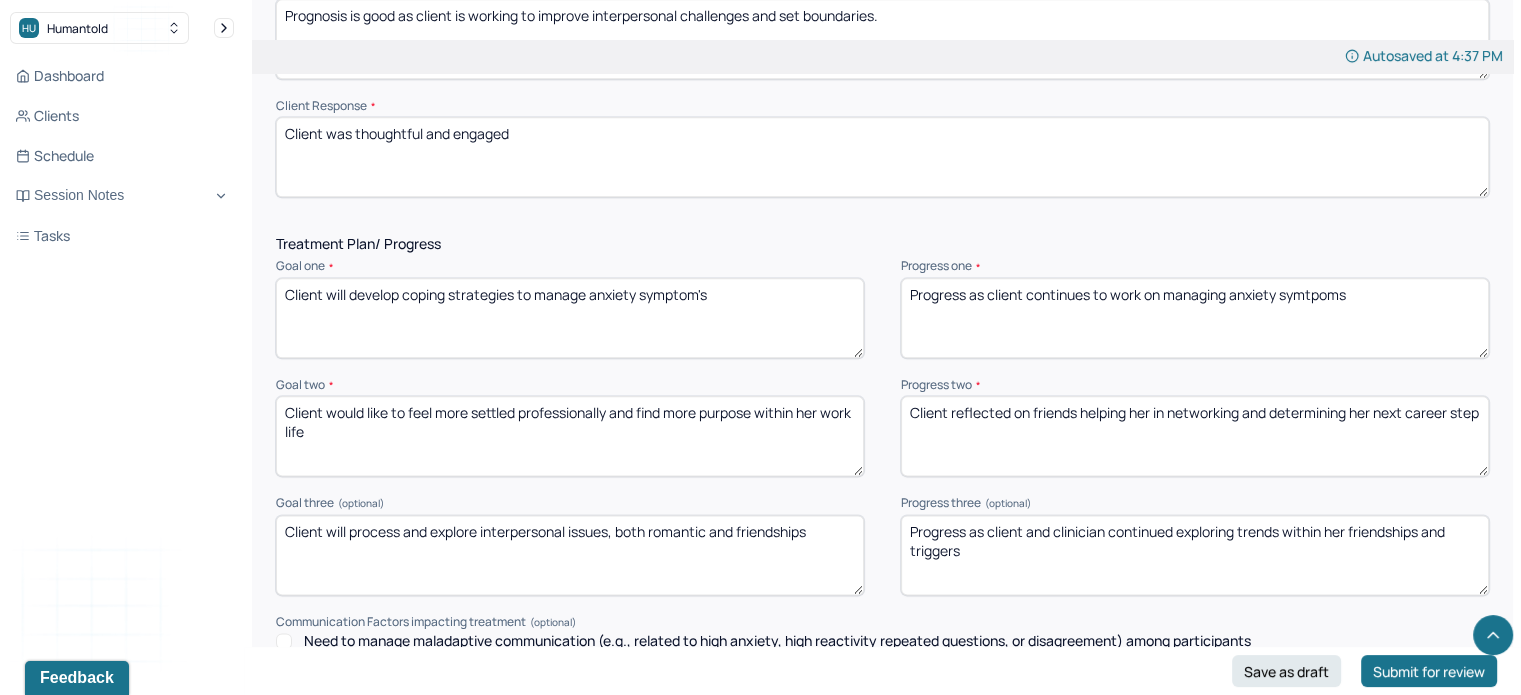 type on "Progress as client continues to work on managing anxiety symtpoms" 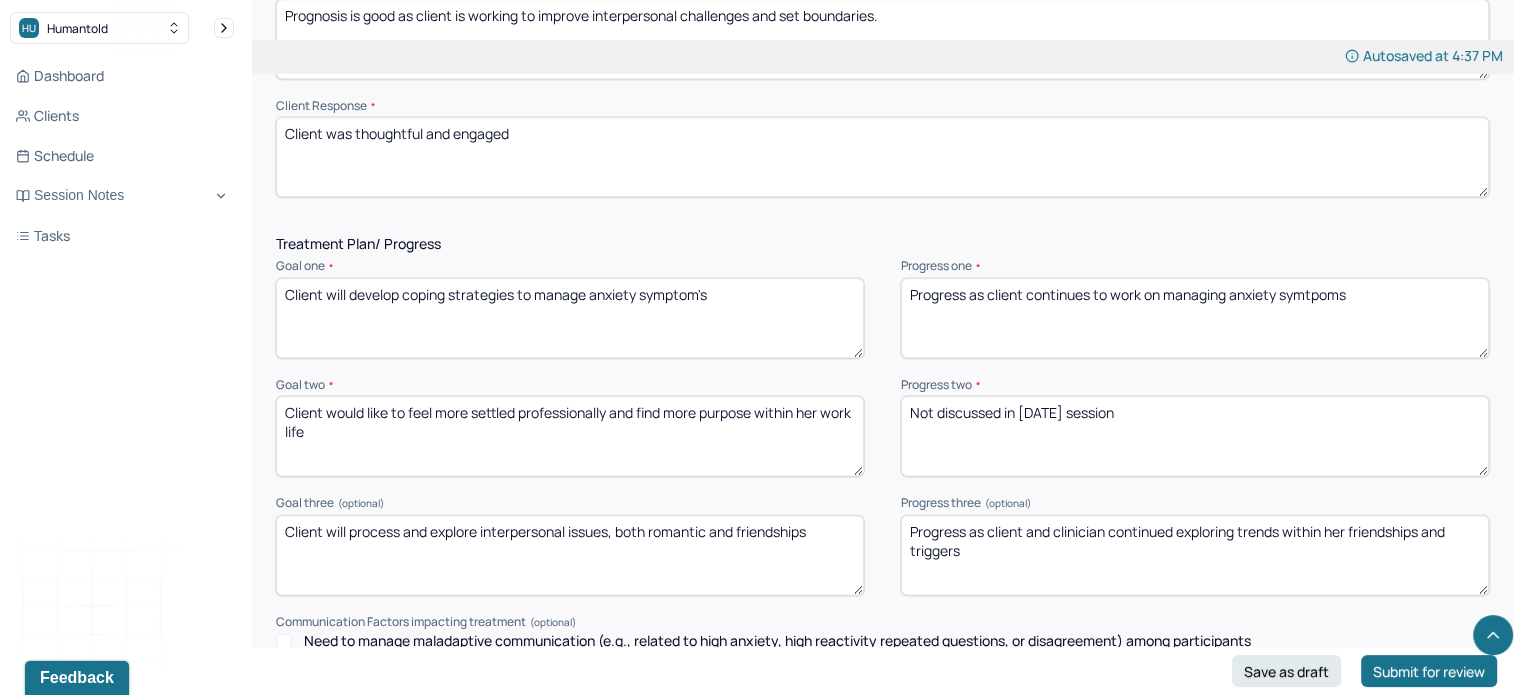 scroll, scrollTop: 2590, scrollLeft: 0, axis: vertical 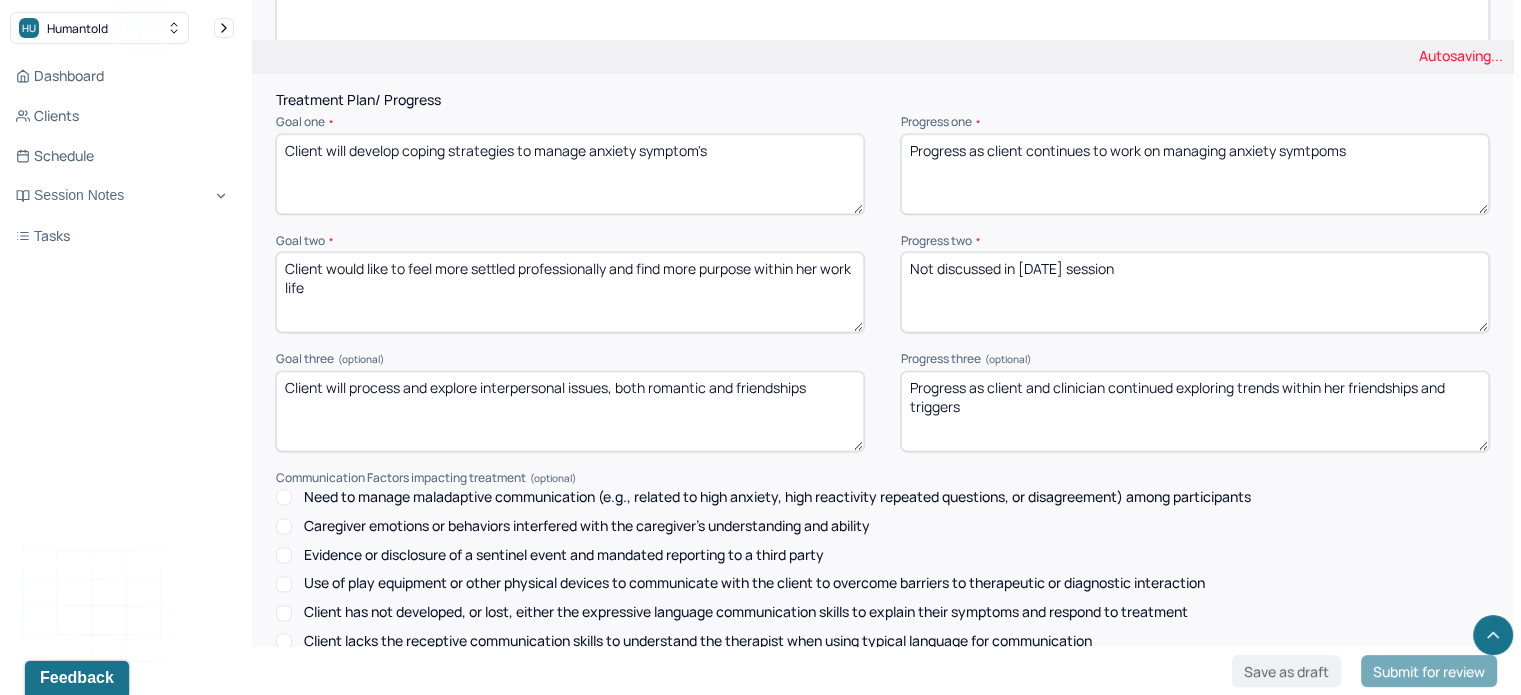 type on "Not discussed in [DATE] session" 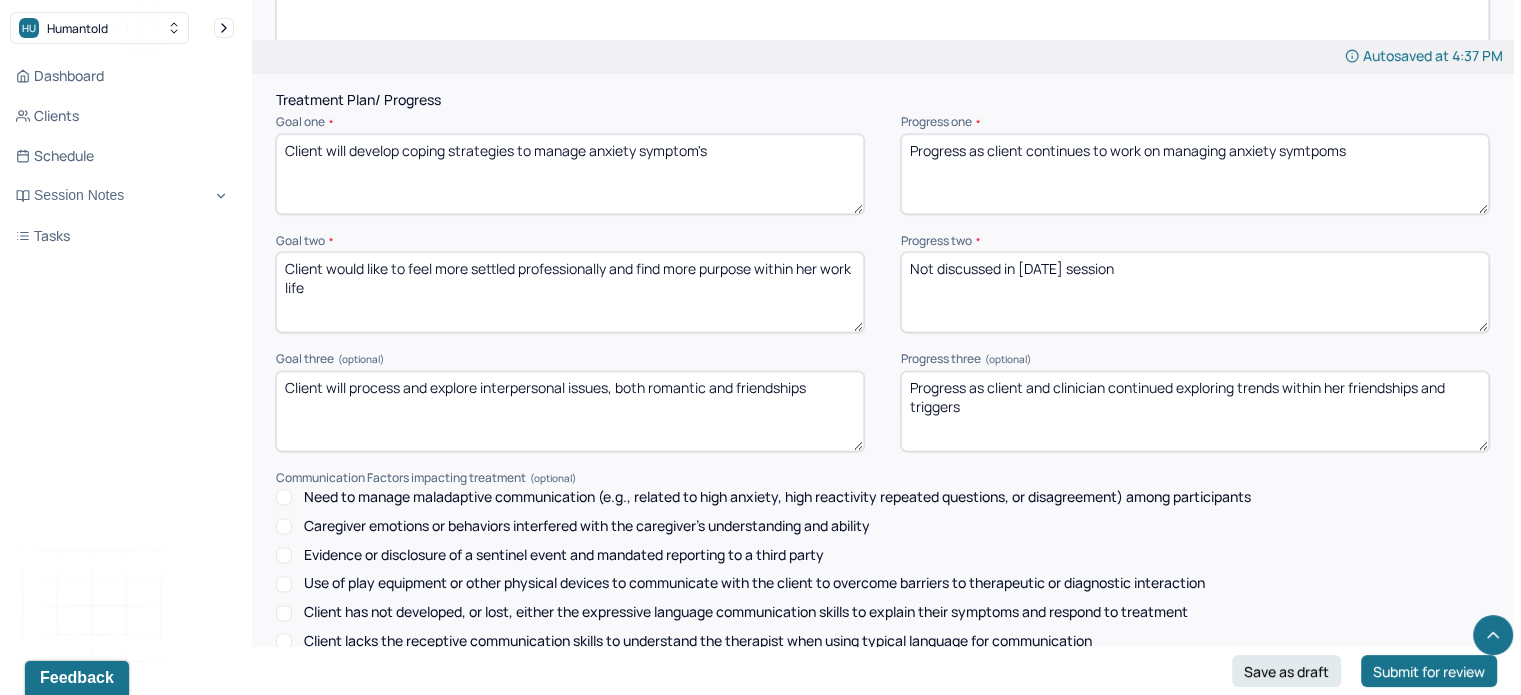 drag, startPoint x: 1001, startPoint y: 437, endPoint x: 896, endPoint y: 396, distance: 112.720894 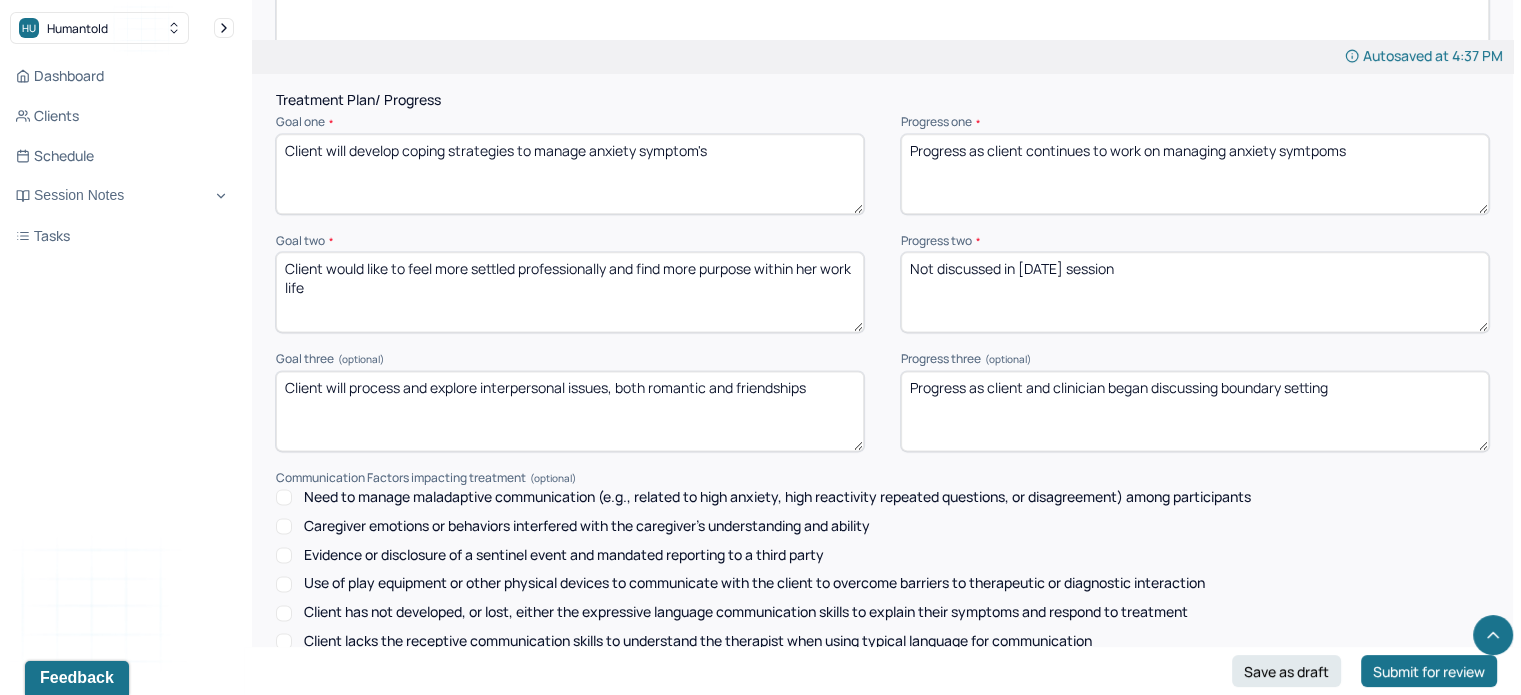 scroll, scrollTop: 2891, scrollLeft: 0, axis: vertical 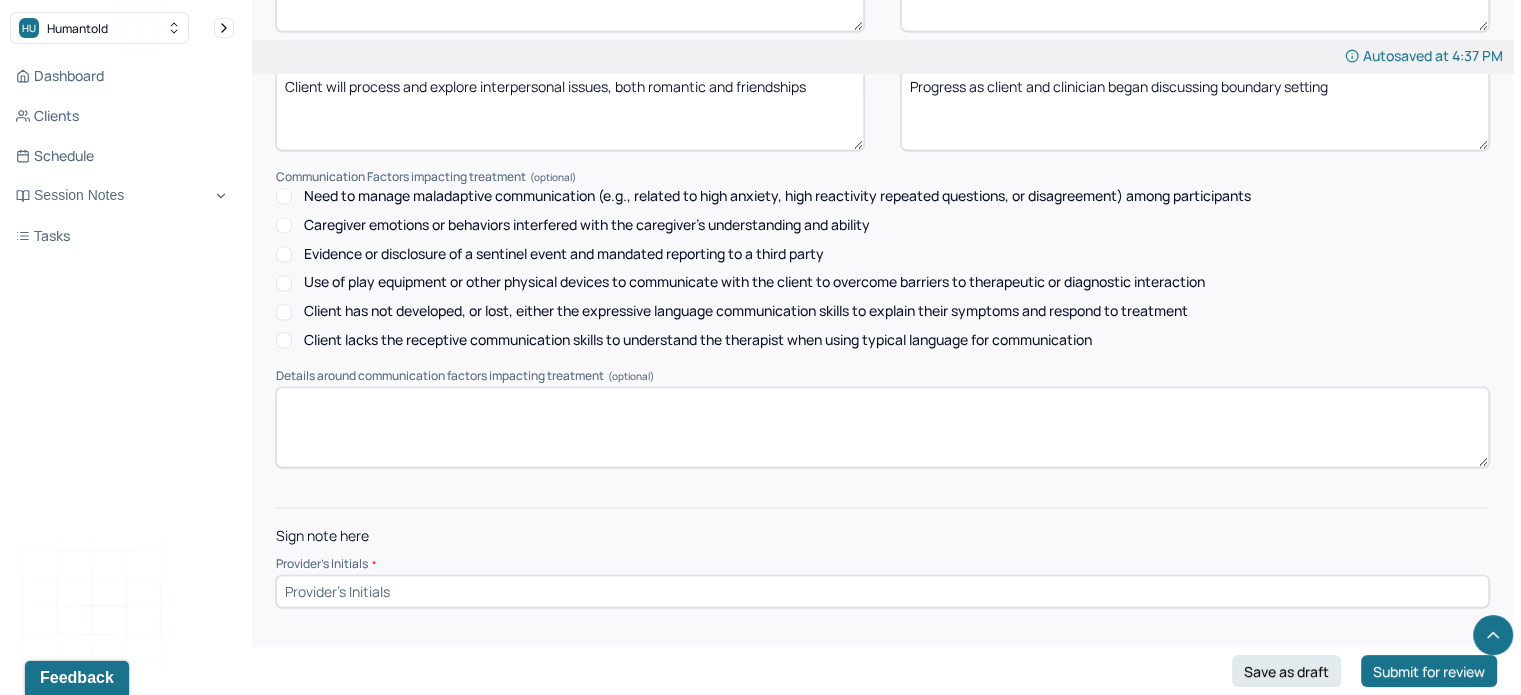 type on "Progress as client and clinician began discussing boundary setting" 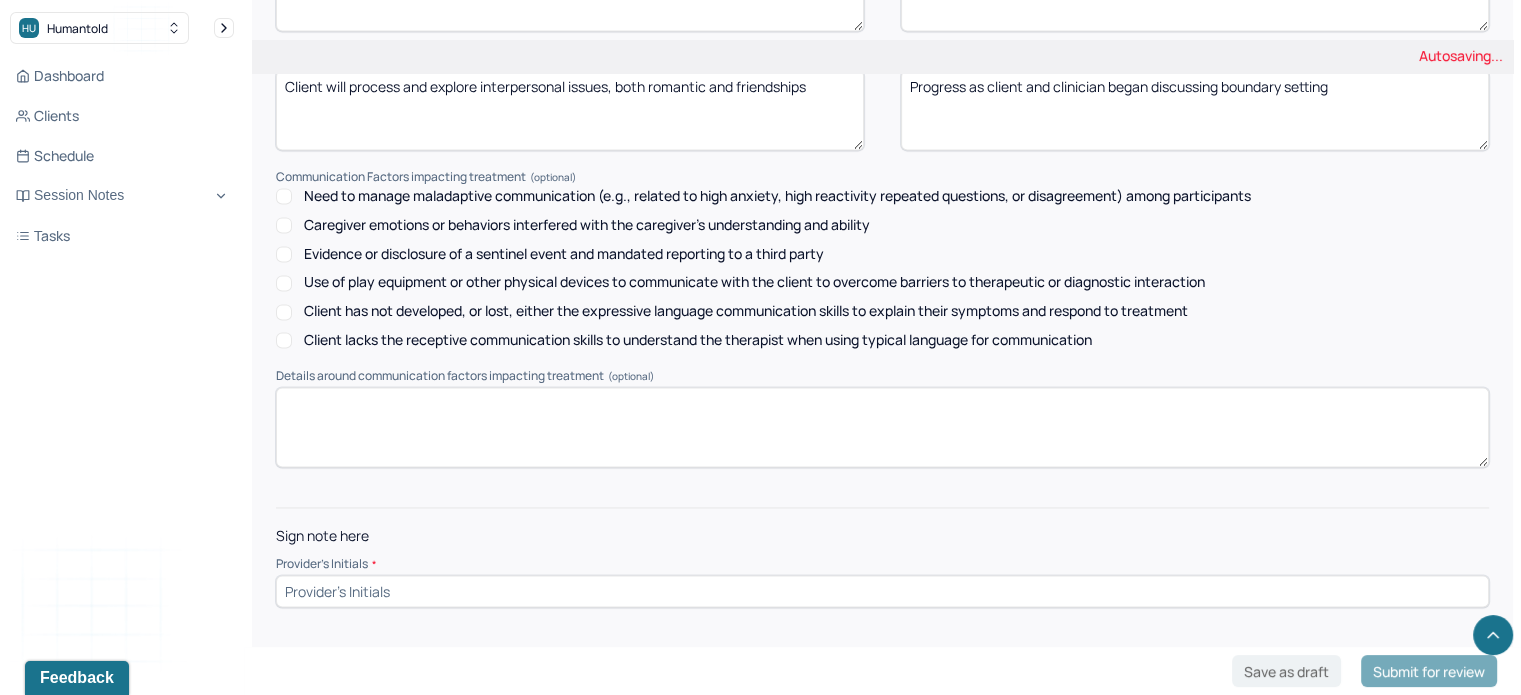 click on "Provider's Initials *" at bounding box center (882, 564) 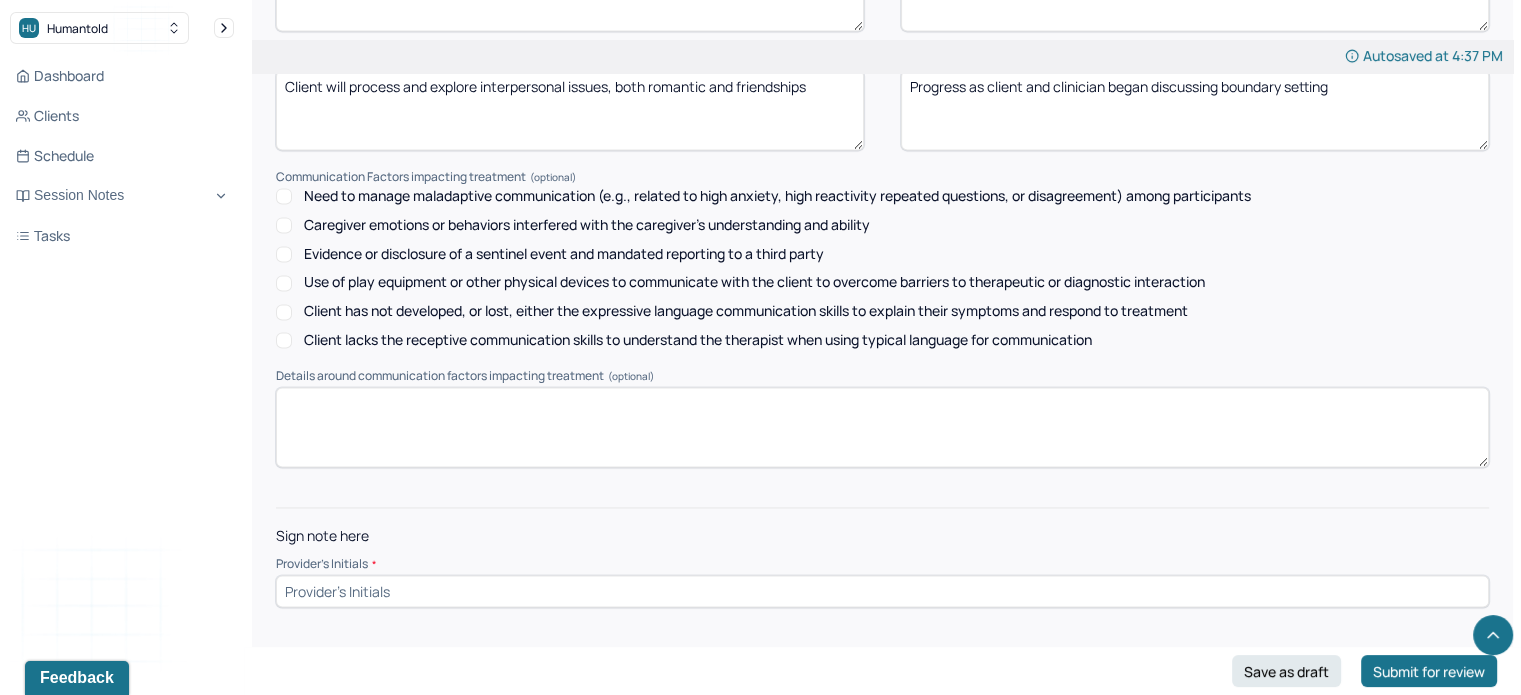 click at bounding box center (882, 591) 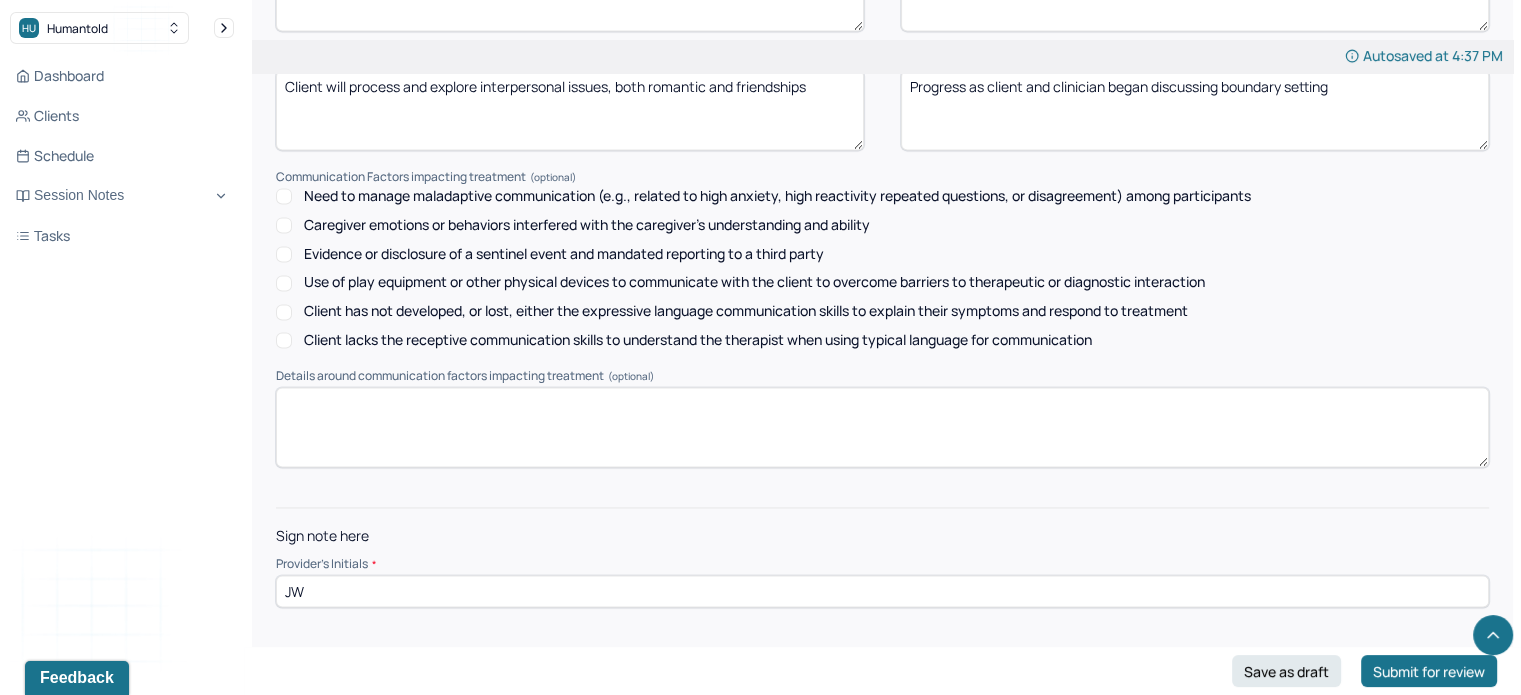 type on "JW" 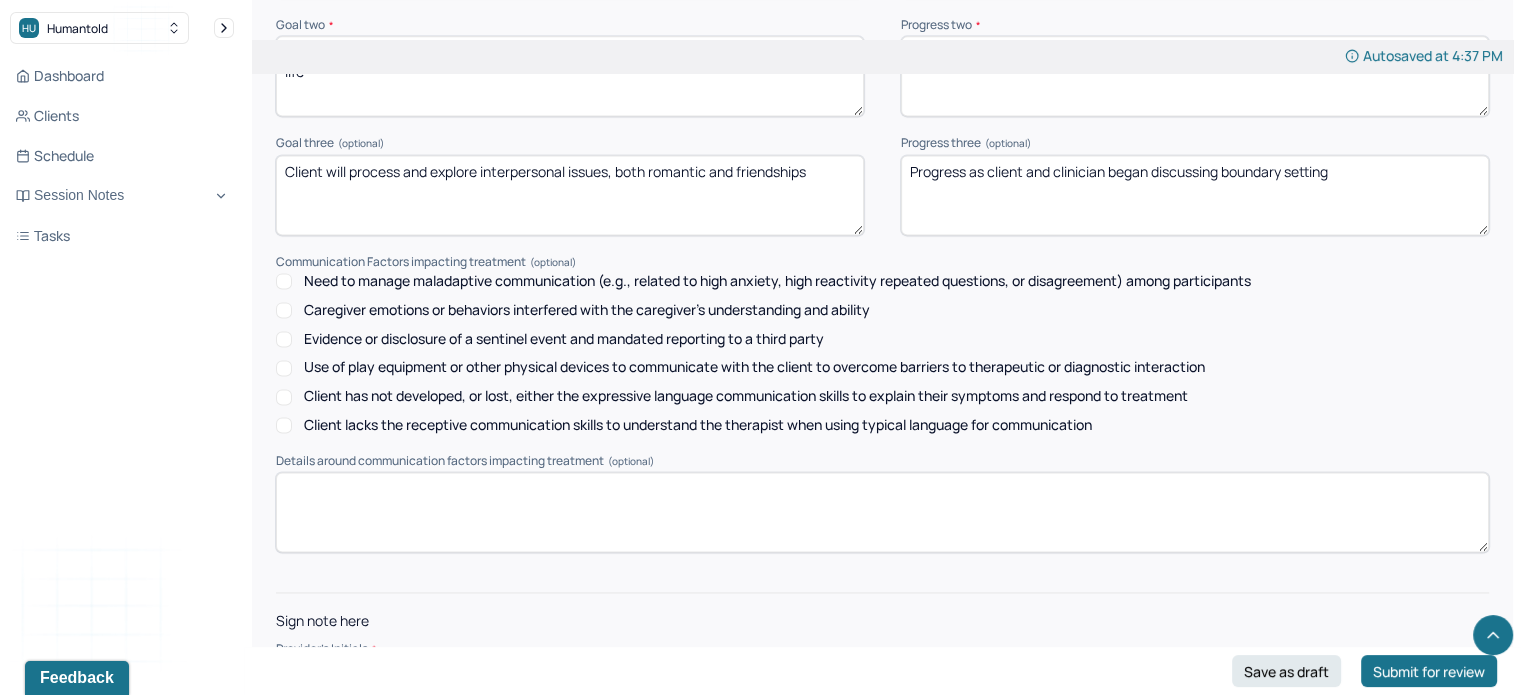 scroll, scrollTop: 2891, scrollLeft: 0, axis: vertical 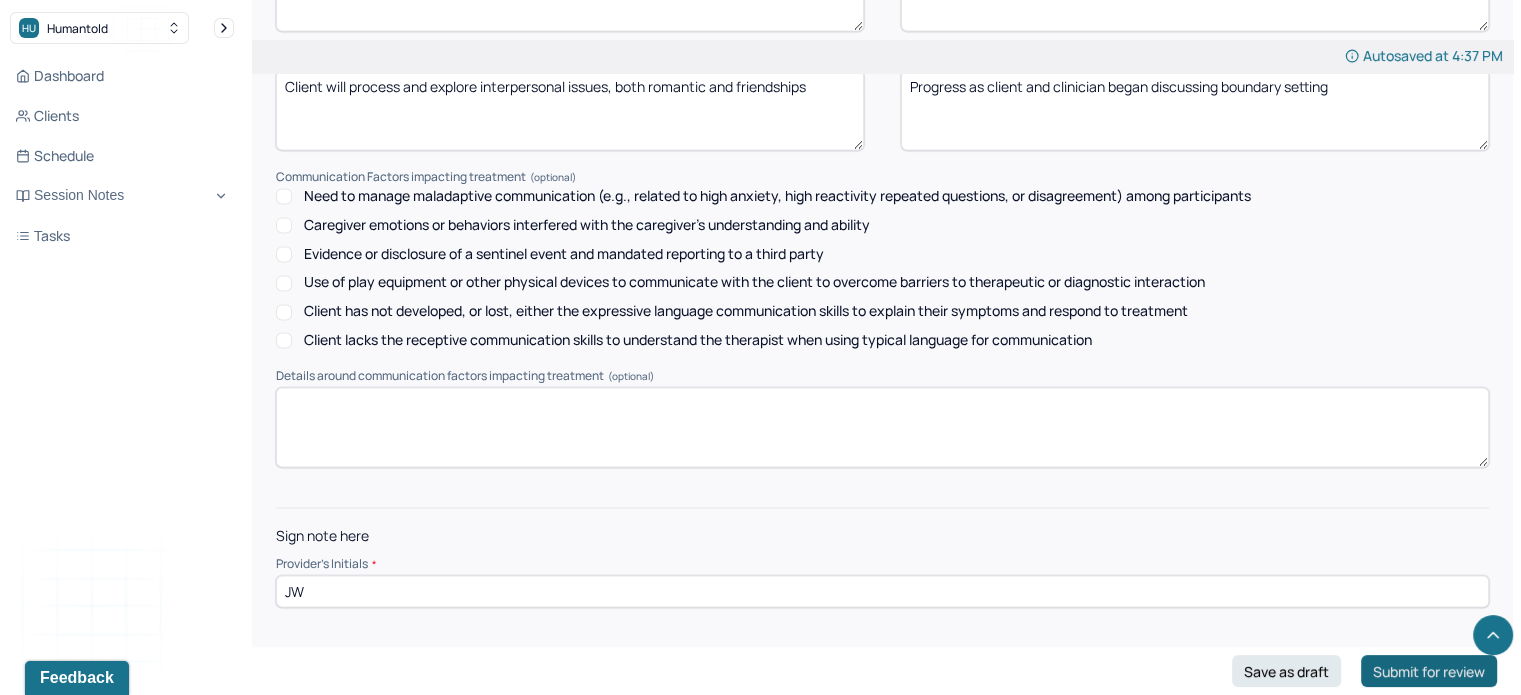 click on "Submit for review" at bounding box center [1429, 671] 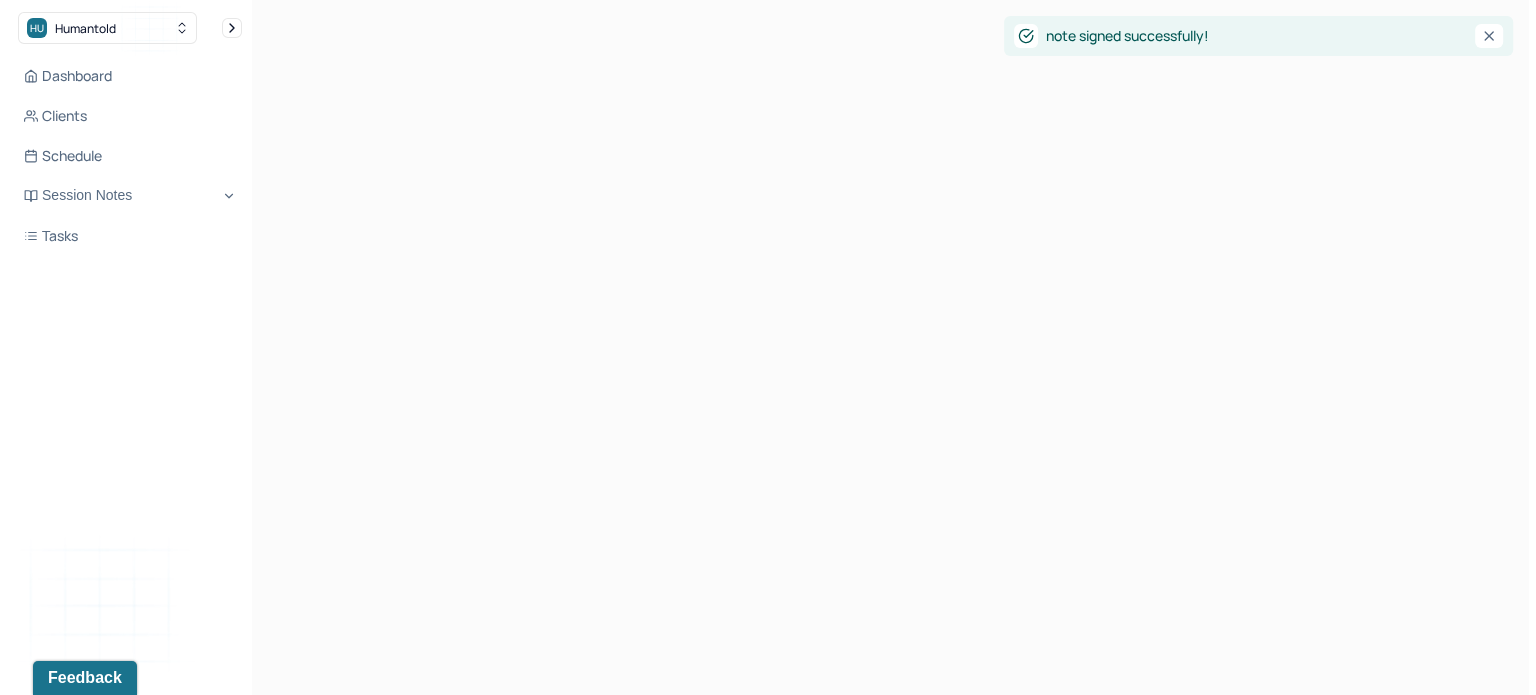 scroll, scrollTop: 0, scrollLeft: 0, axis: both 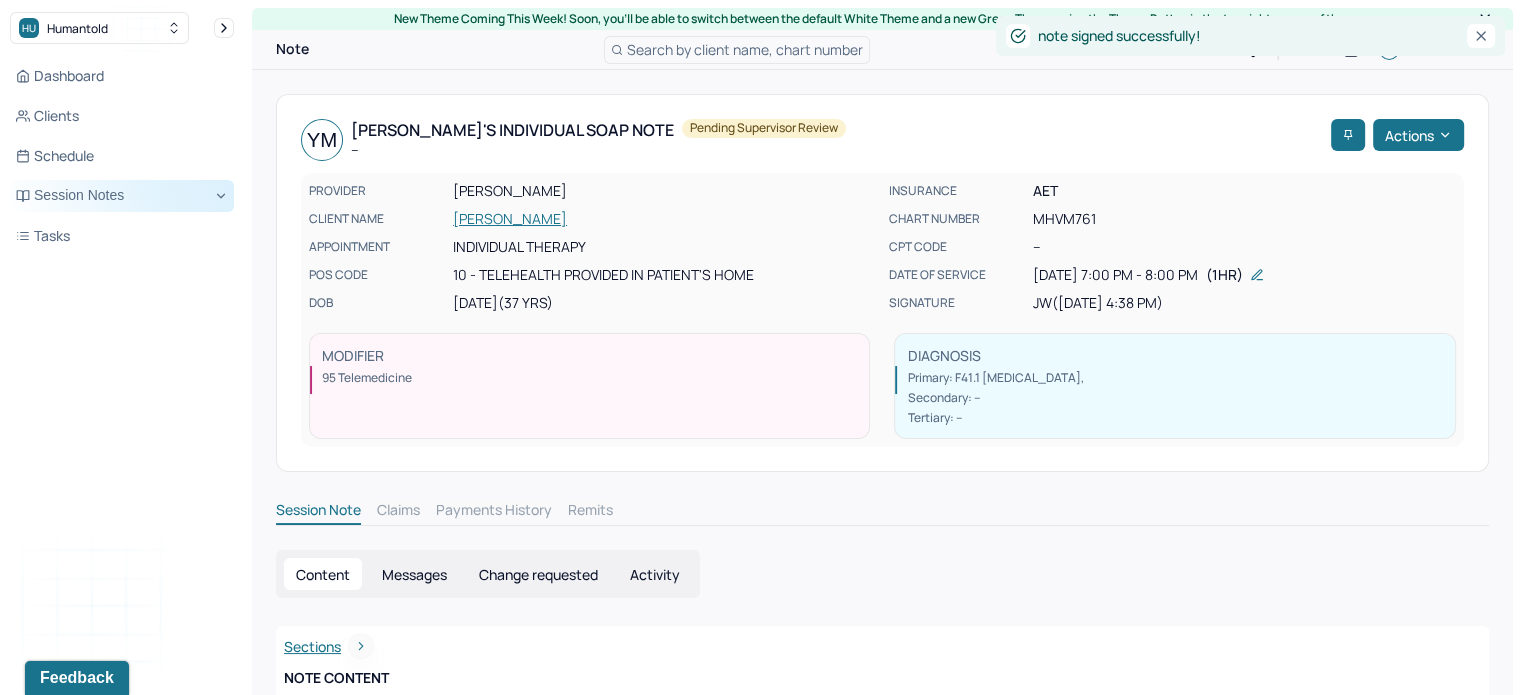 click on "Session Notes" at bounding box center (122, 196) 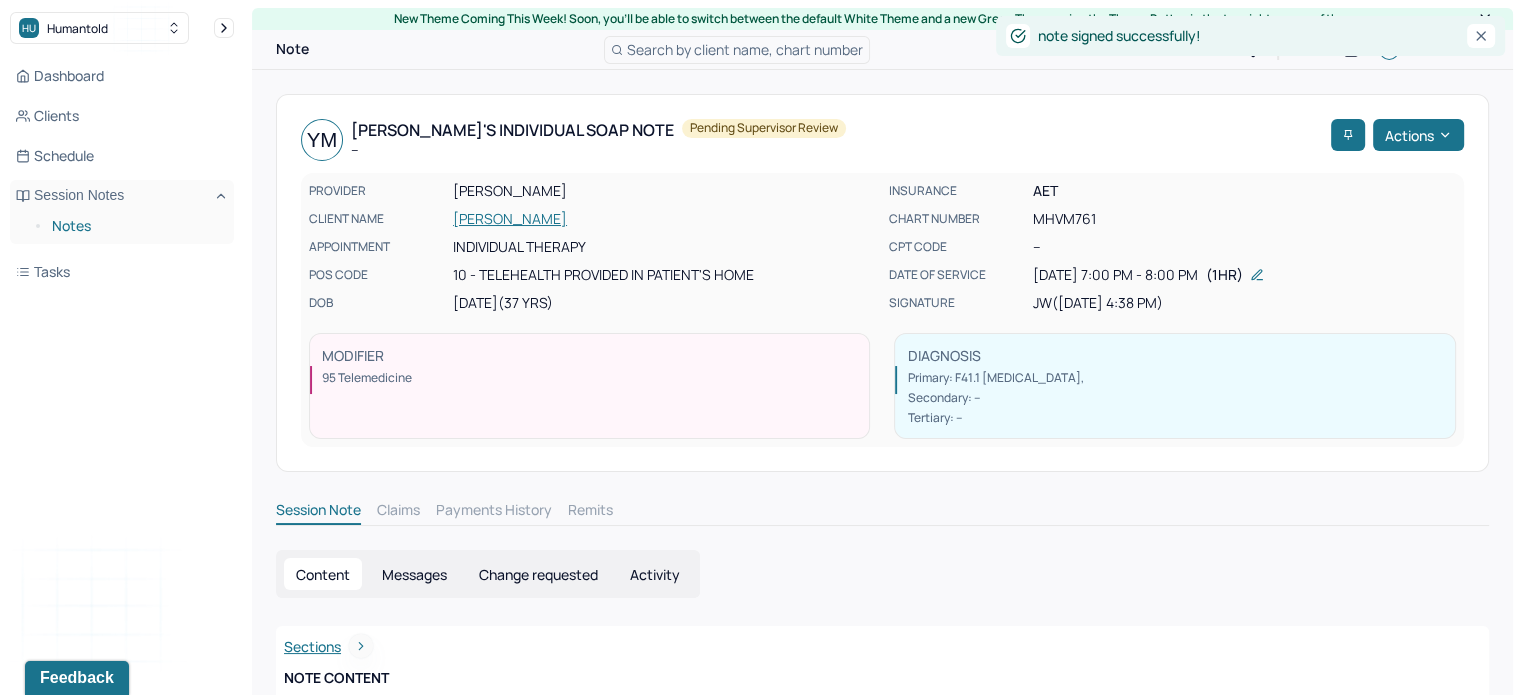 click on "Notes" at bounding box center [135, 226] 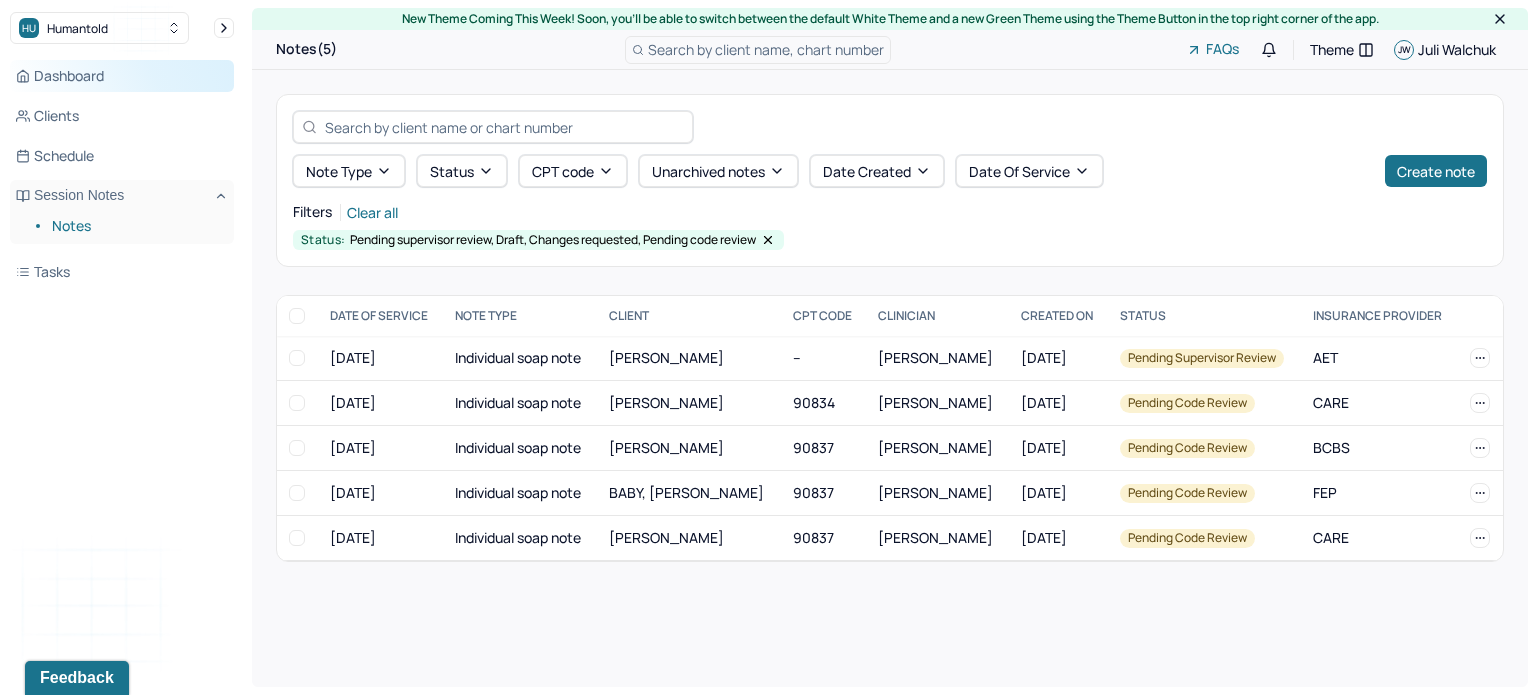 click on "Dashboard" at bounding box center [122, 76] 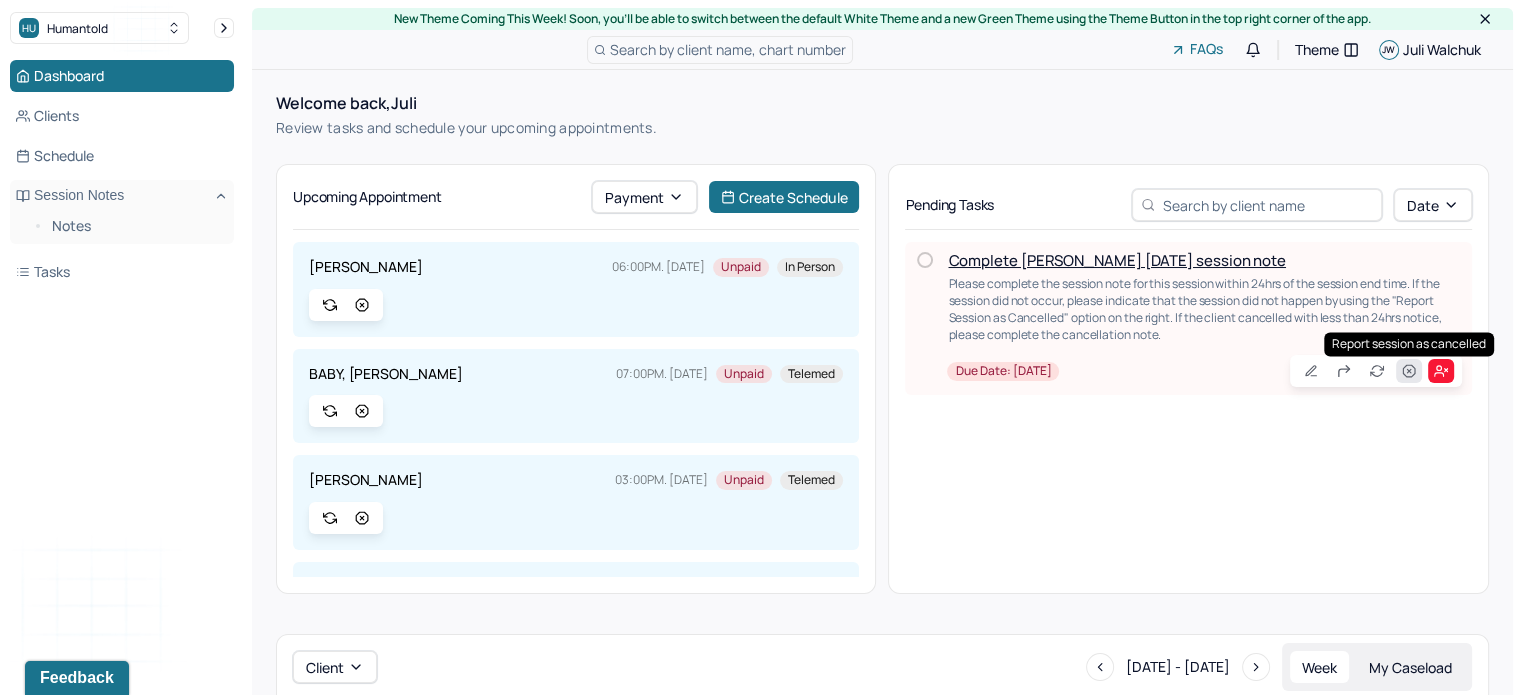 click 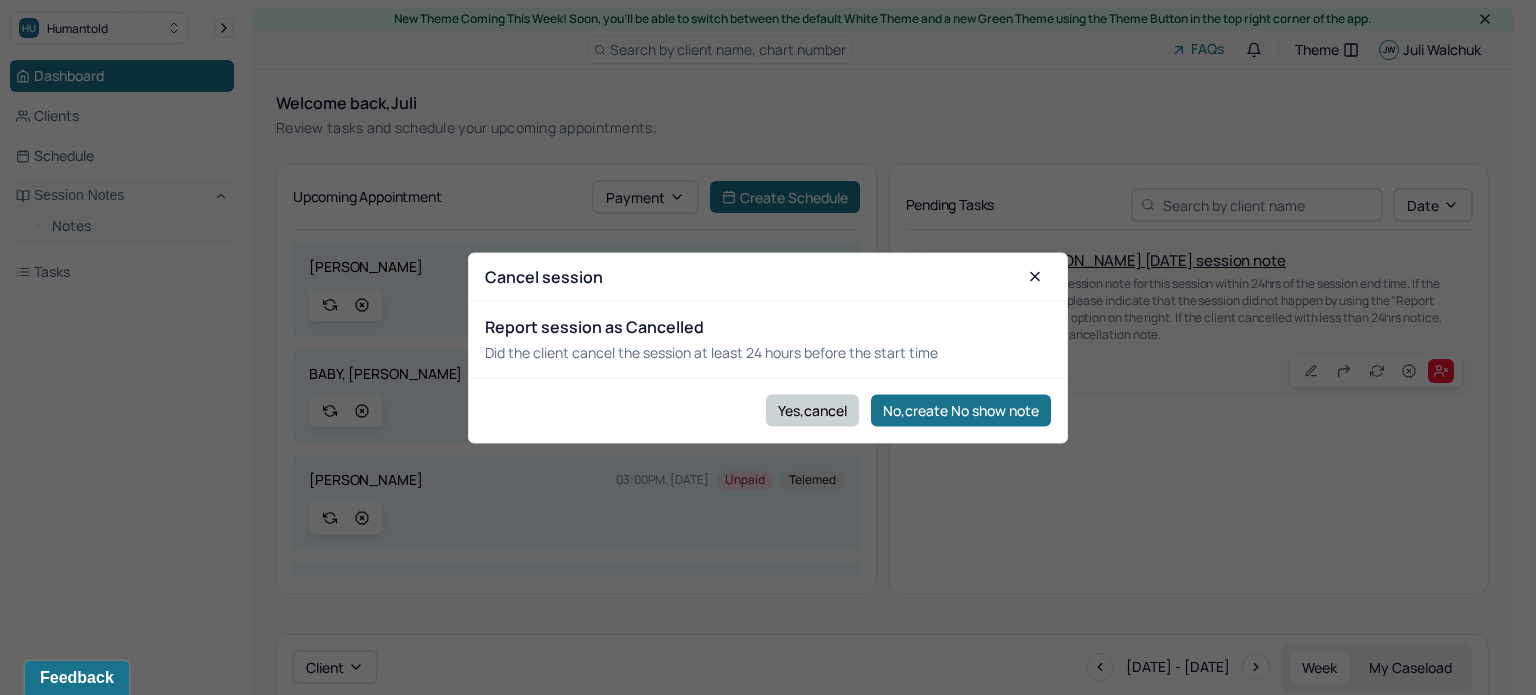 click on "Yes,cancel" at bounding box center [812, 410] 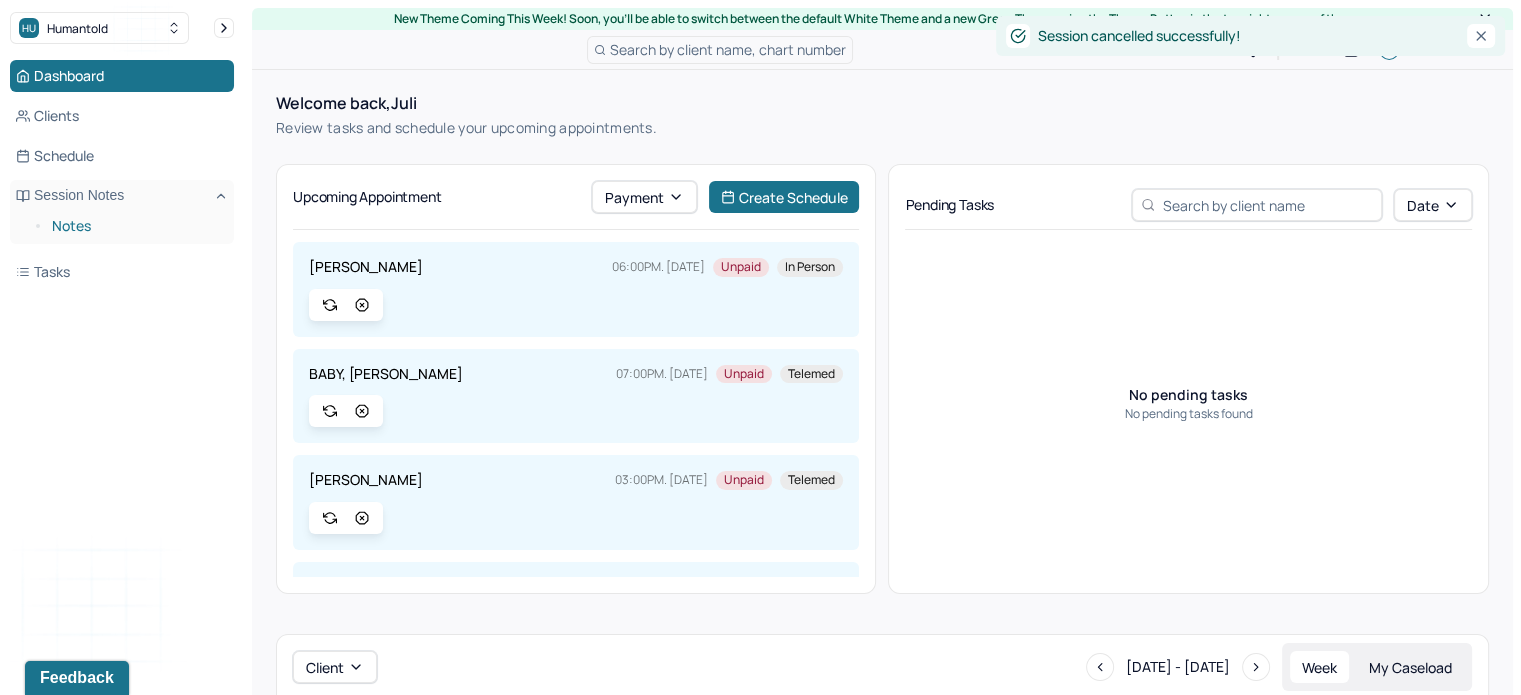 click on "Notes" at bounding box center (135, 226) 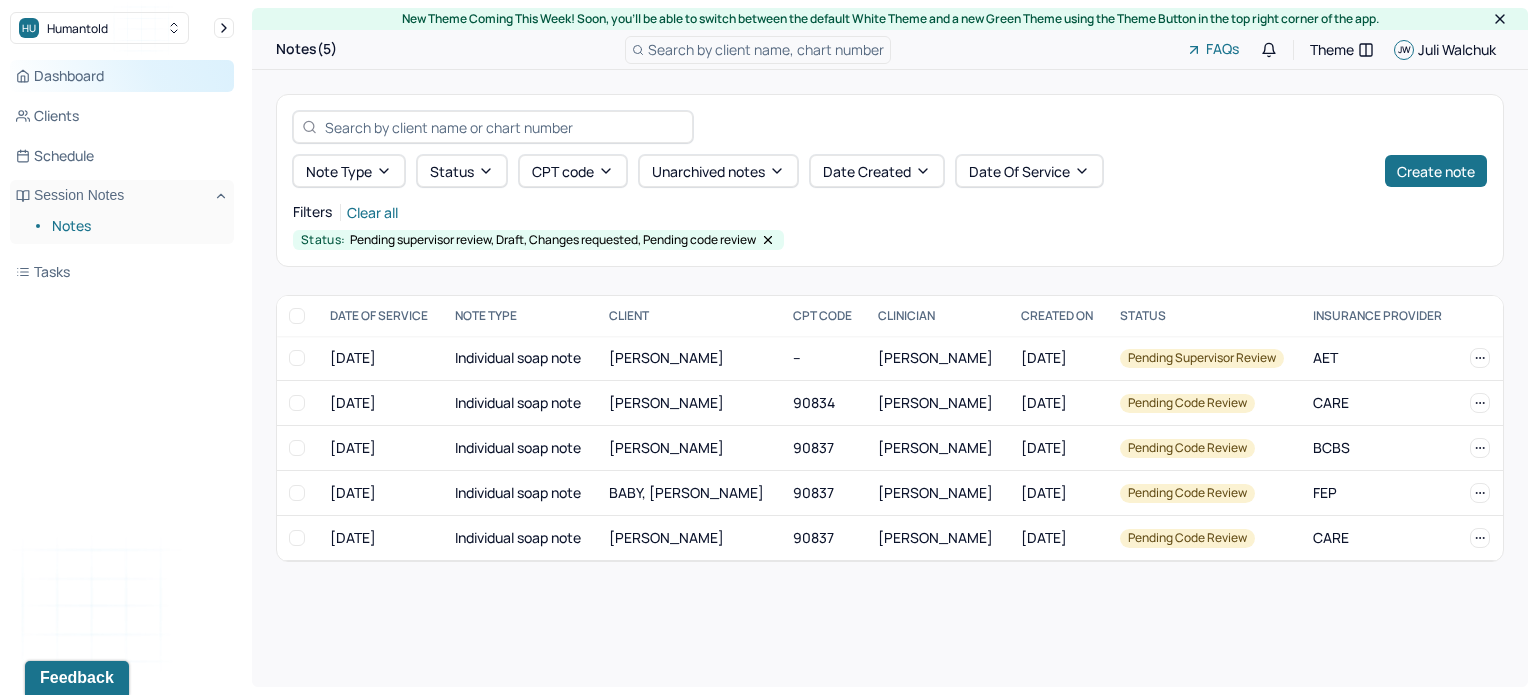 click on "Dashboard" at bounding box center [122, 76] 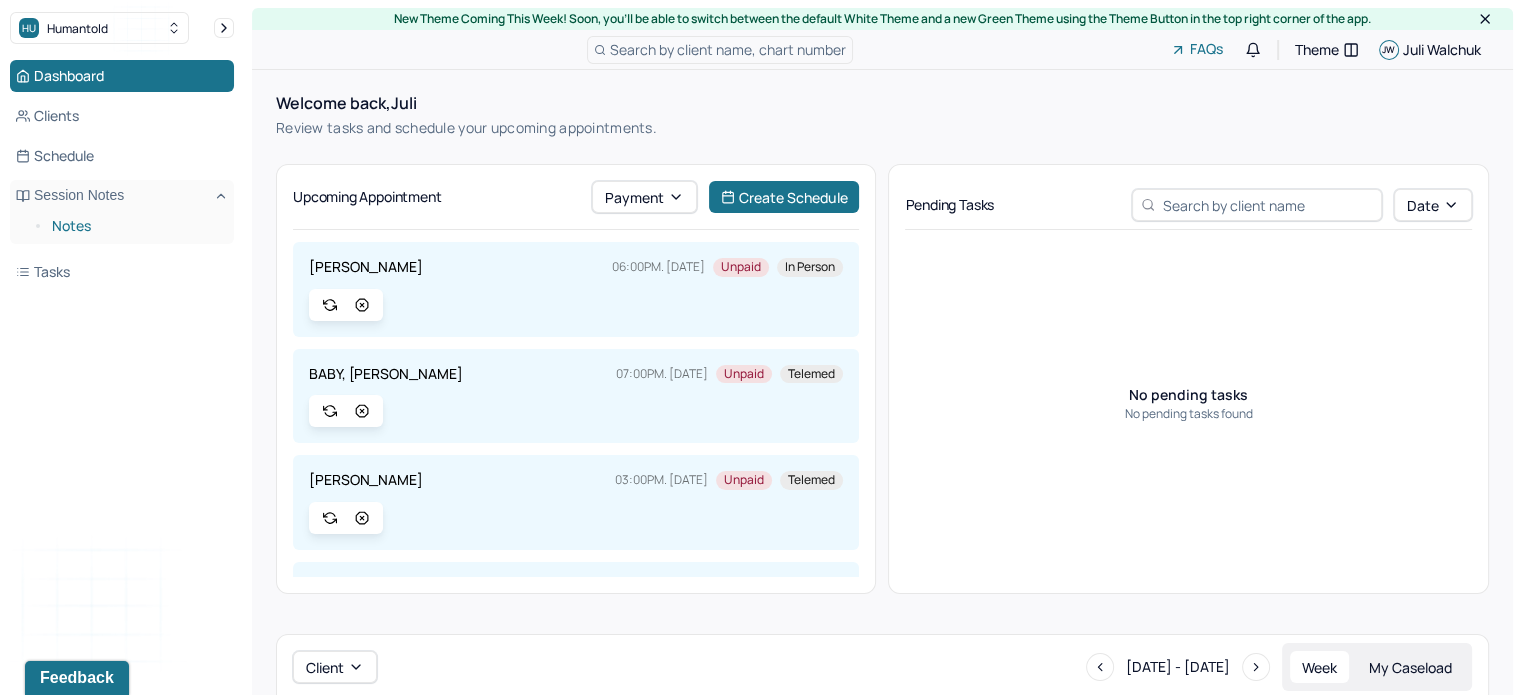 click on "Notes" at bounding box center [135, 226] 